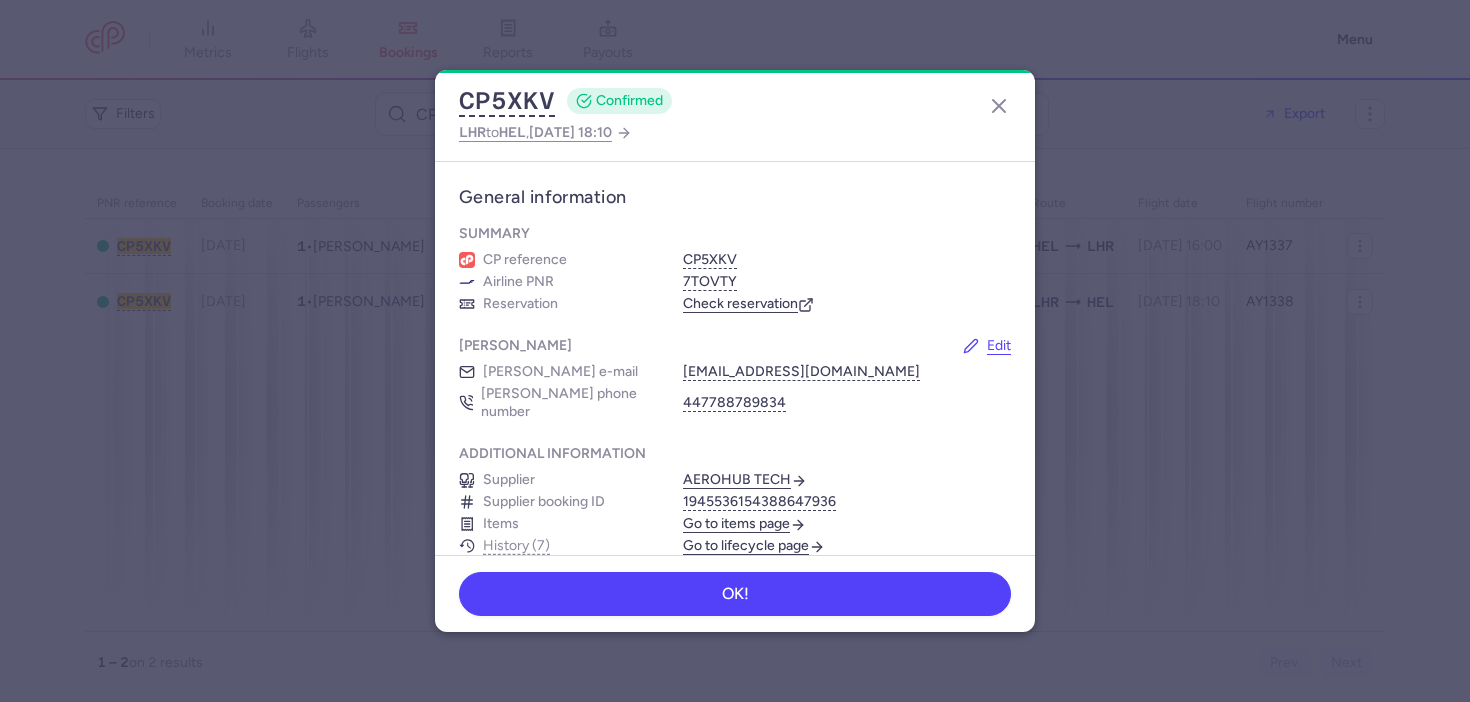 scroll, scrollTop: 0, scrollLeft: 0, axis: both 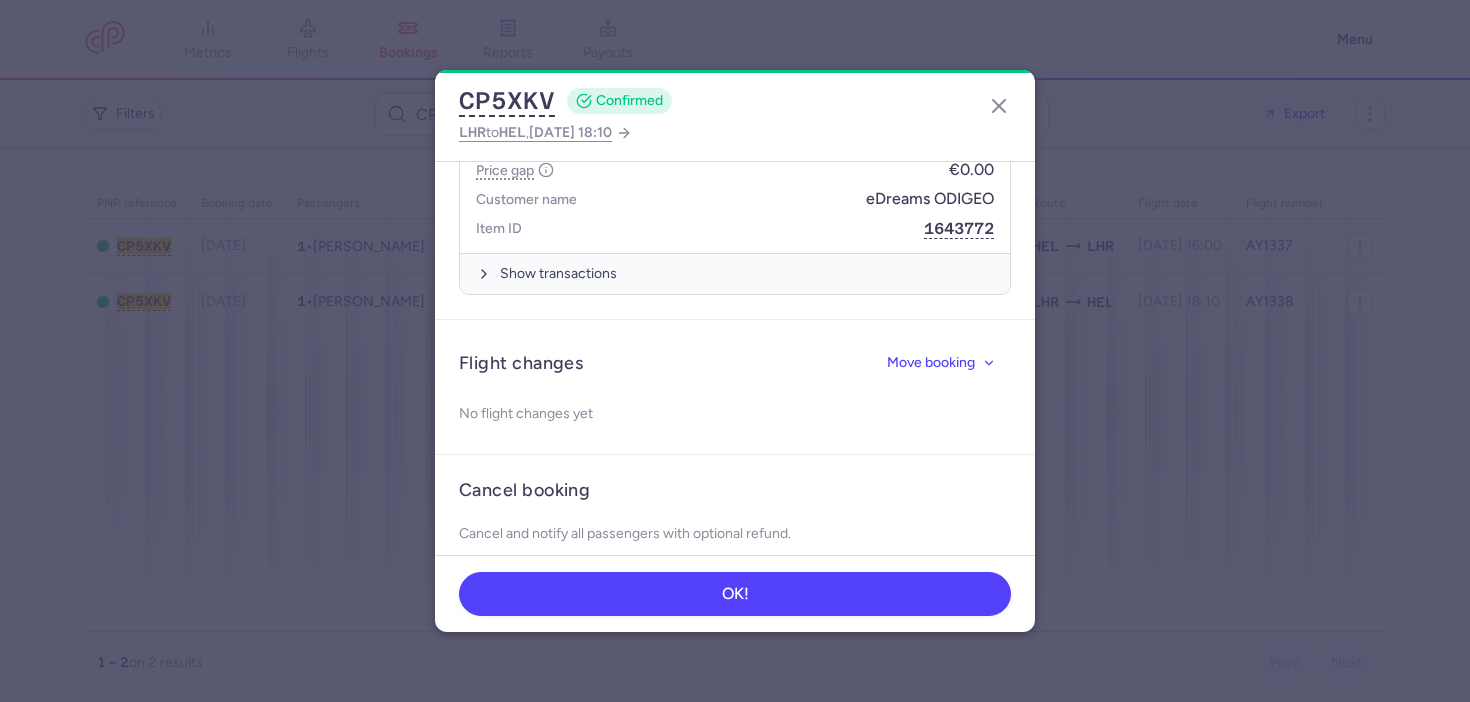 click on "CP5XKV  CONFIRMED LHR  to  HEL ,  [DATE] 18:10 General information Summary CP reference CP5XKV Airline PNR 7TOVTY Reservation  Check reservation  [PERSON_NAME]  Edit  [PERSON_NAME] e-mail [EMAIL_ADDRESS][DOMAIN_NAME] [PERSON_NAME] phone number  447788789834 Additional information Supplier AEROHUB TECH  Supplier booking ID 1945536154388647936 Items  Go to items page   History (7)   Go to lifecycle page  Passengers [PERSON_NAME]  [DEMOGRAPHIC_DATA] • Born [DEMOGRAPHIC_DATA] Items  Go to items page  Booking 1592155 €304.88 Processed Booking date  [DATE] Fare type  One Way Price gap  €0.00 Customer name  eDreams ODIGEO Item ID  1643772  Show transactions Flight changes  Move booking  No flight changes yet Cancel booking Cancel and notify all passengers with optional refund.  Cancel booking  OK!" at bounding box center (735, 351) 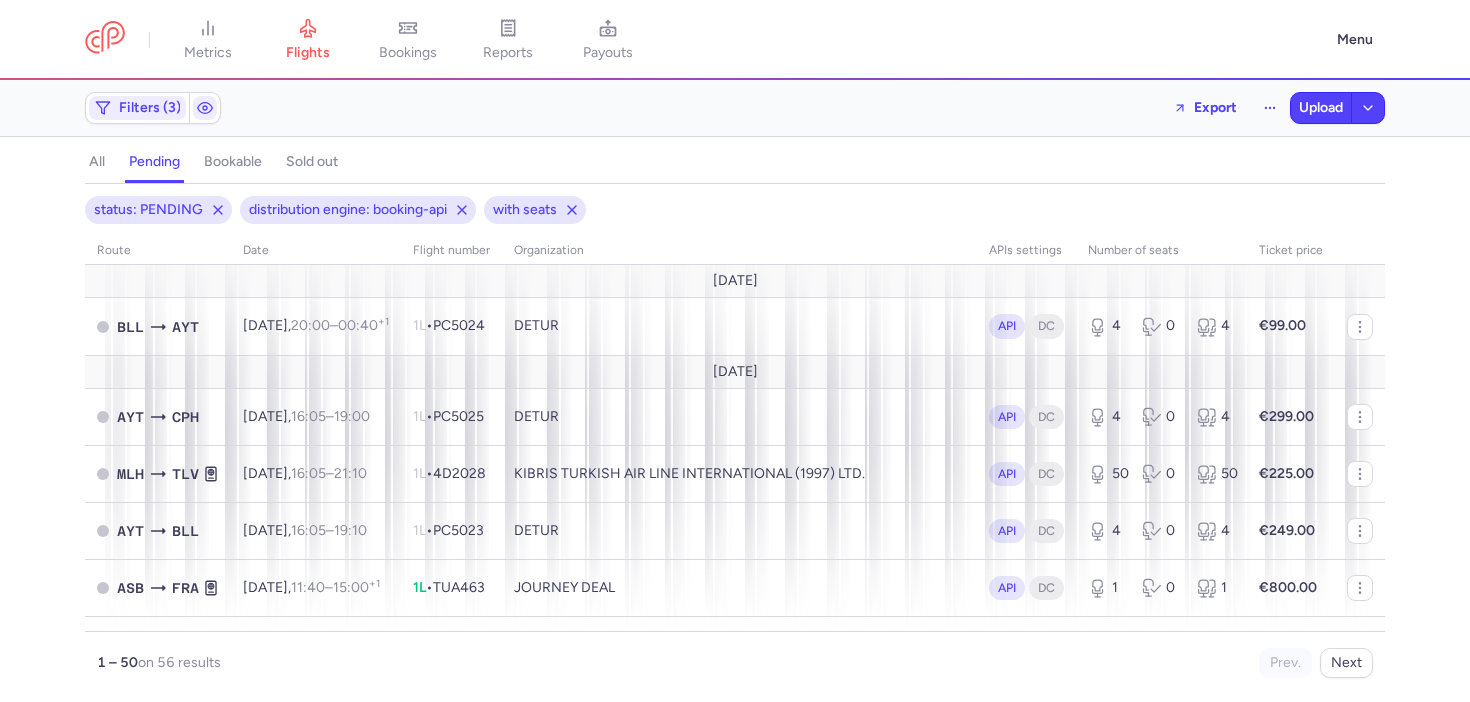 scroll, scrollTop: 0, scrollLeft: 0, axis: both 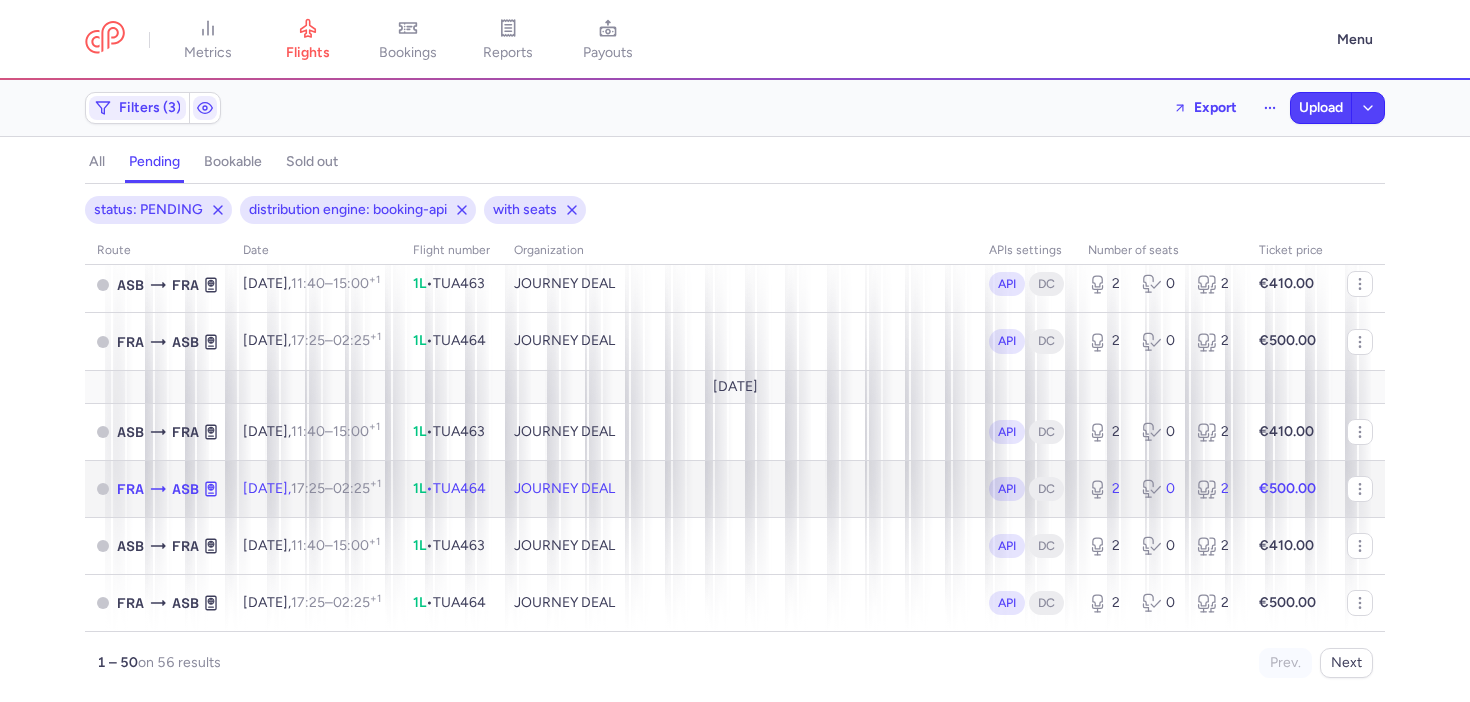 click on "[DATE]  17:25  –  02:25  +1" at bounding box center (316, 488) 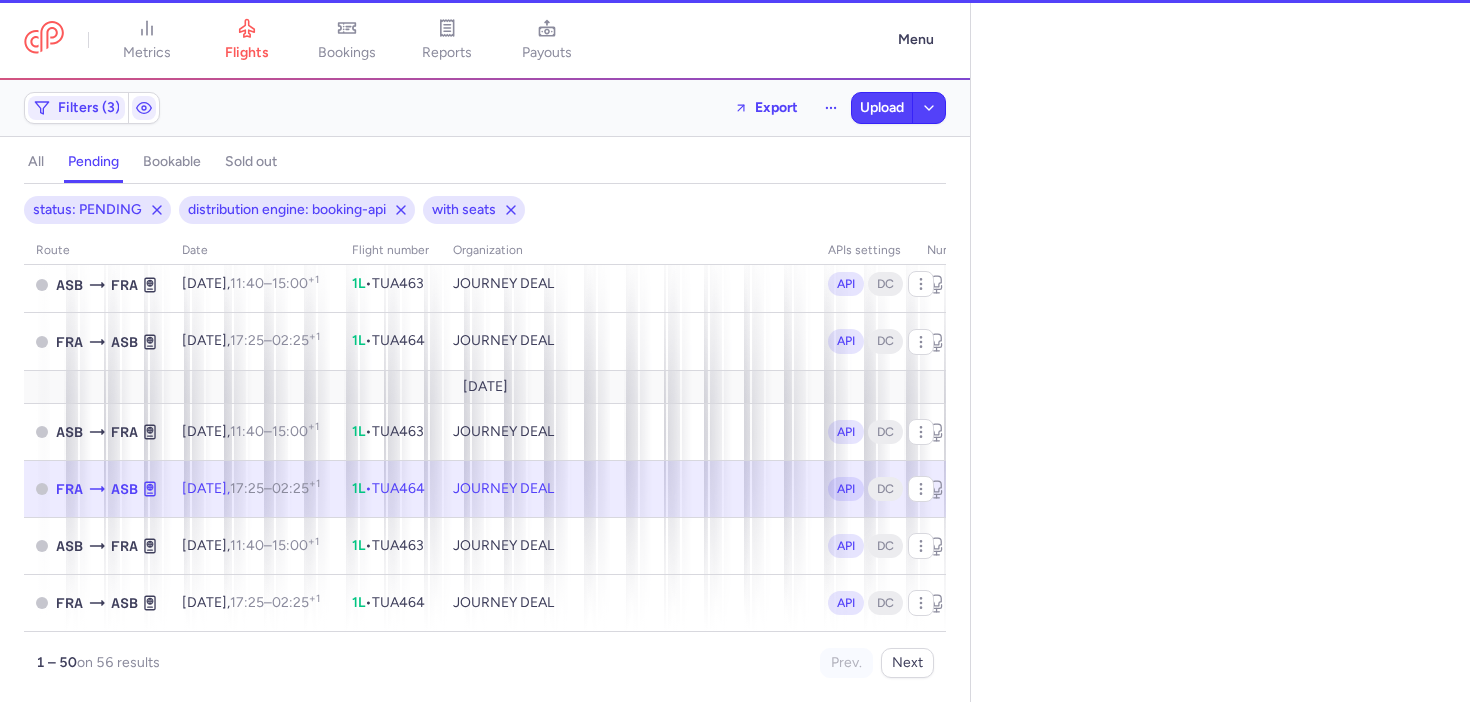 select on "days" 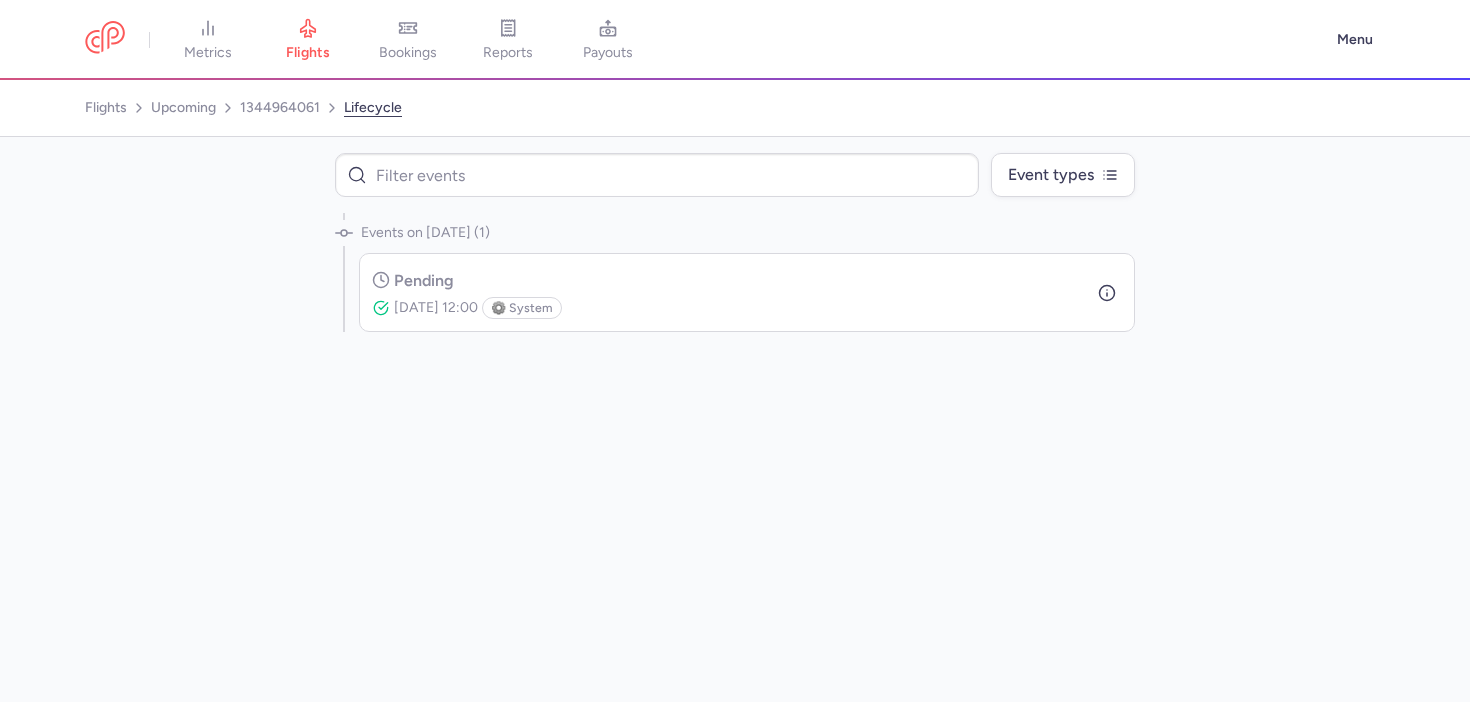 select on "days" 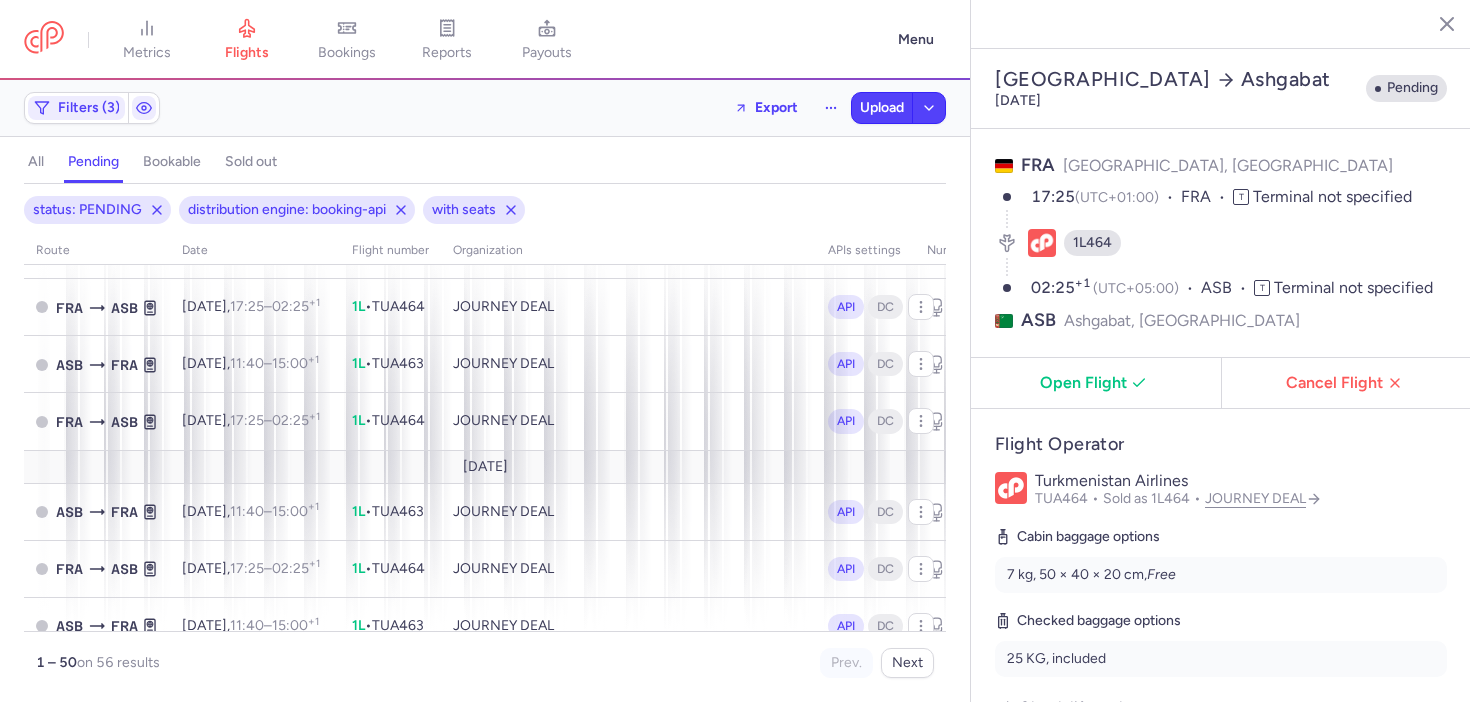 scroll, scrollTop: 0, scrollLeft: 0, axis: both 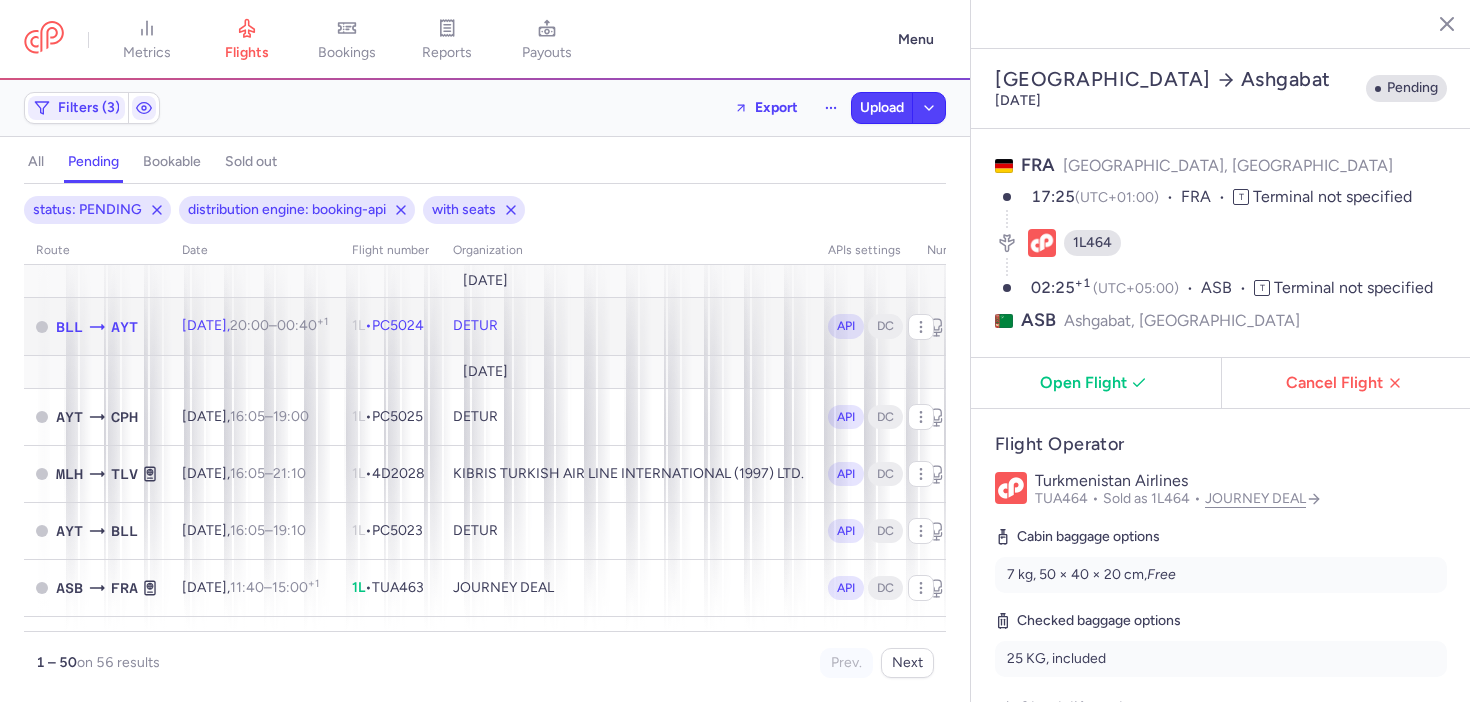 click on "00:40  +1" at bounding box center [302, 325] 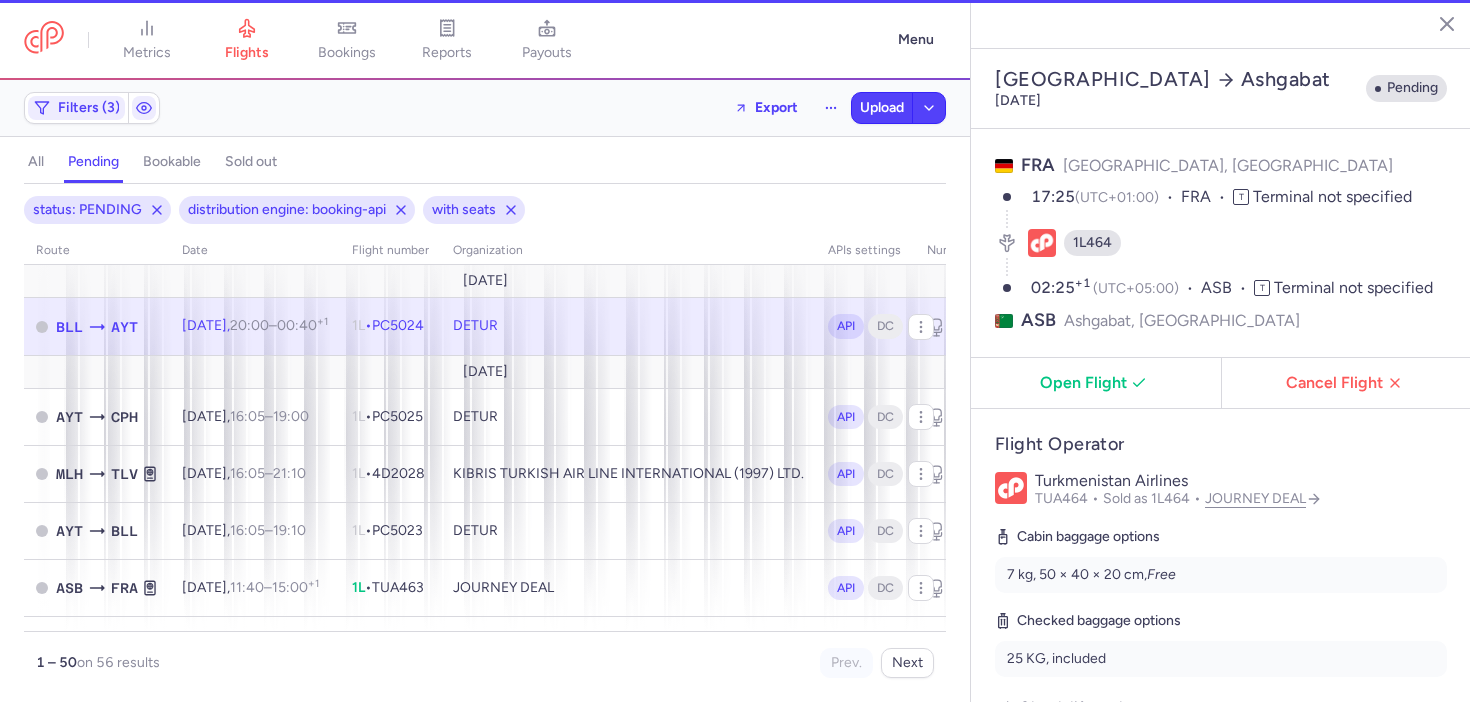 type on "4" 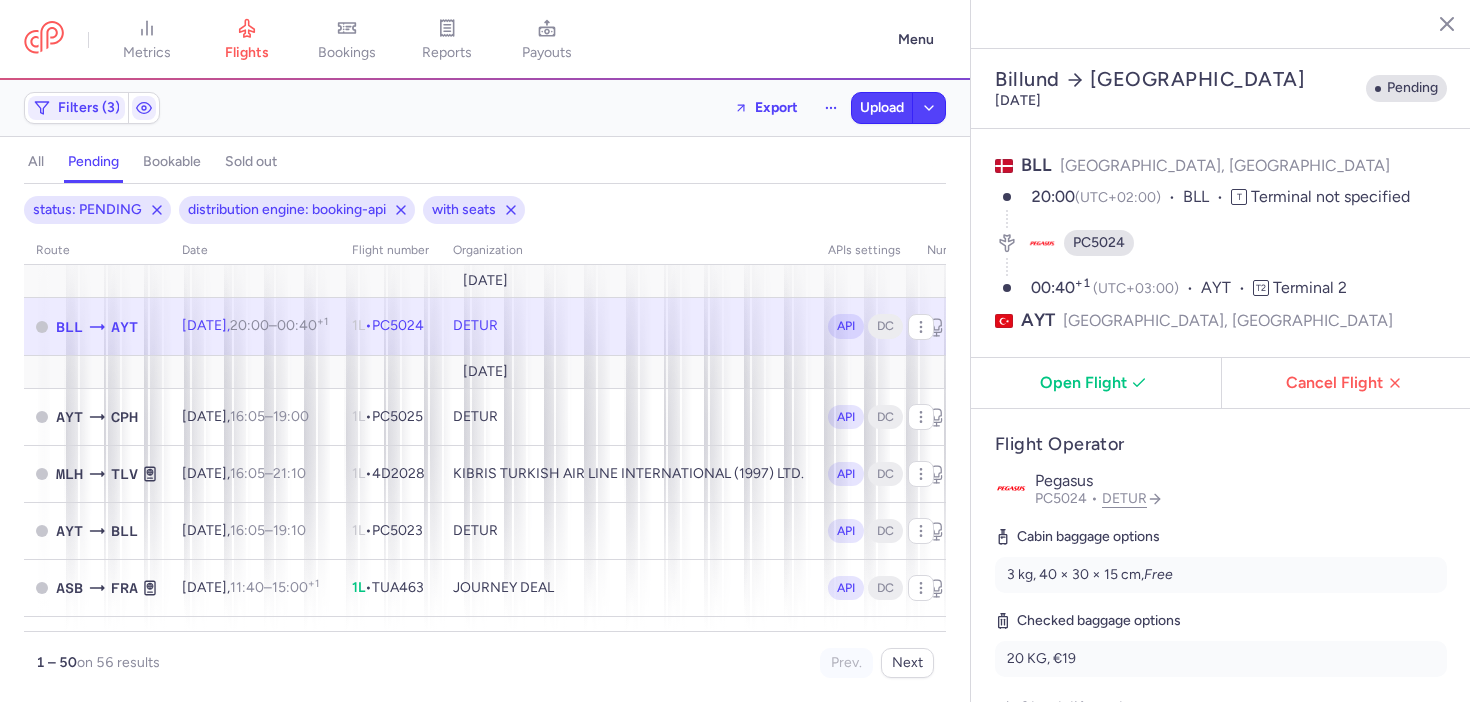 scroll, scrollTop: 180, scrollLeft: 0, axis: vertical 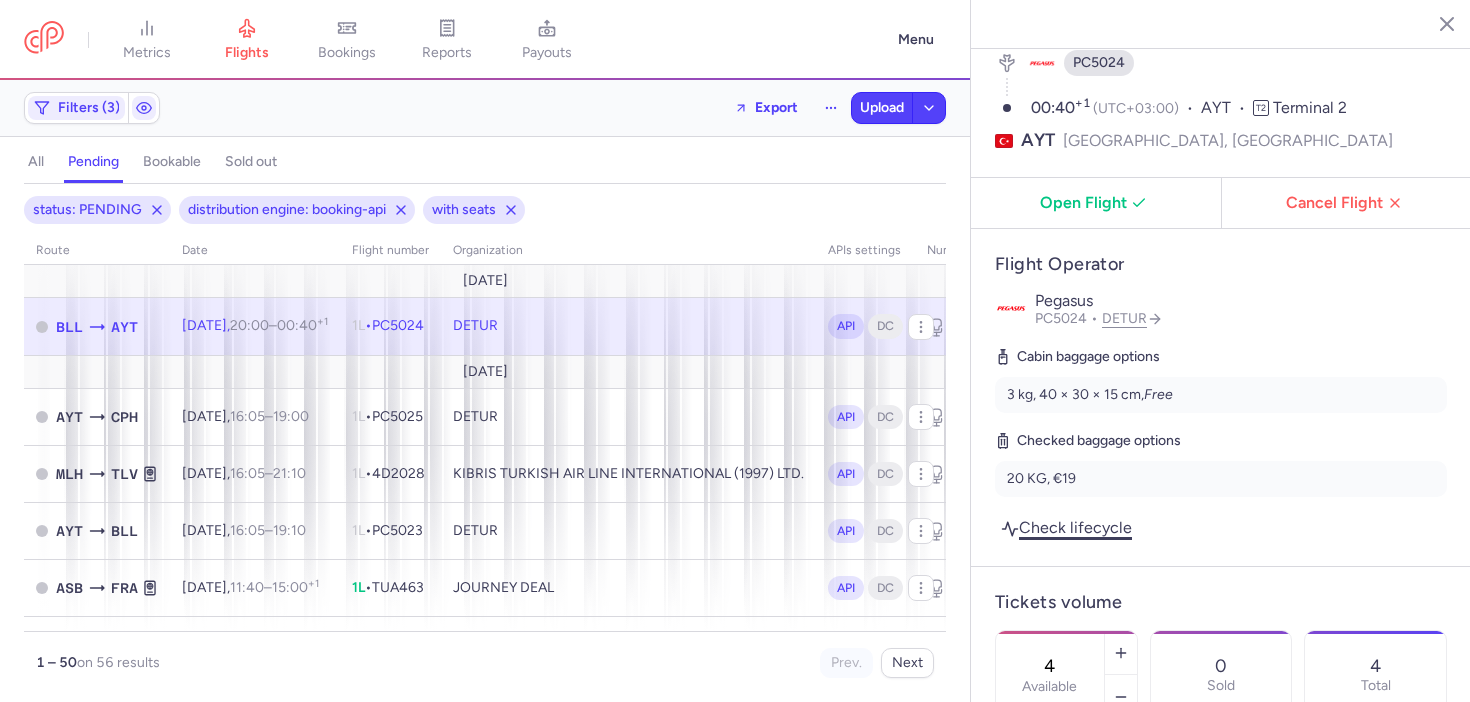 click on "Check lifecycle" at bounding box center [1066, 527] 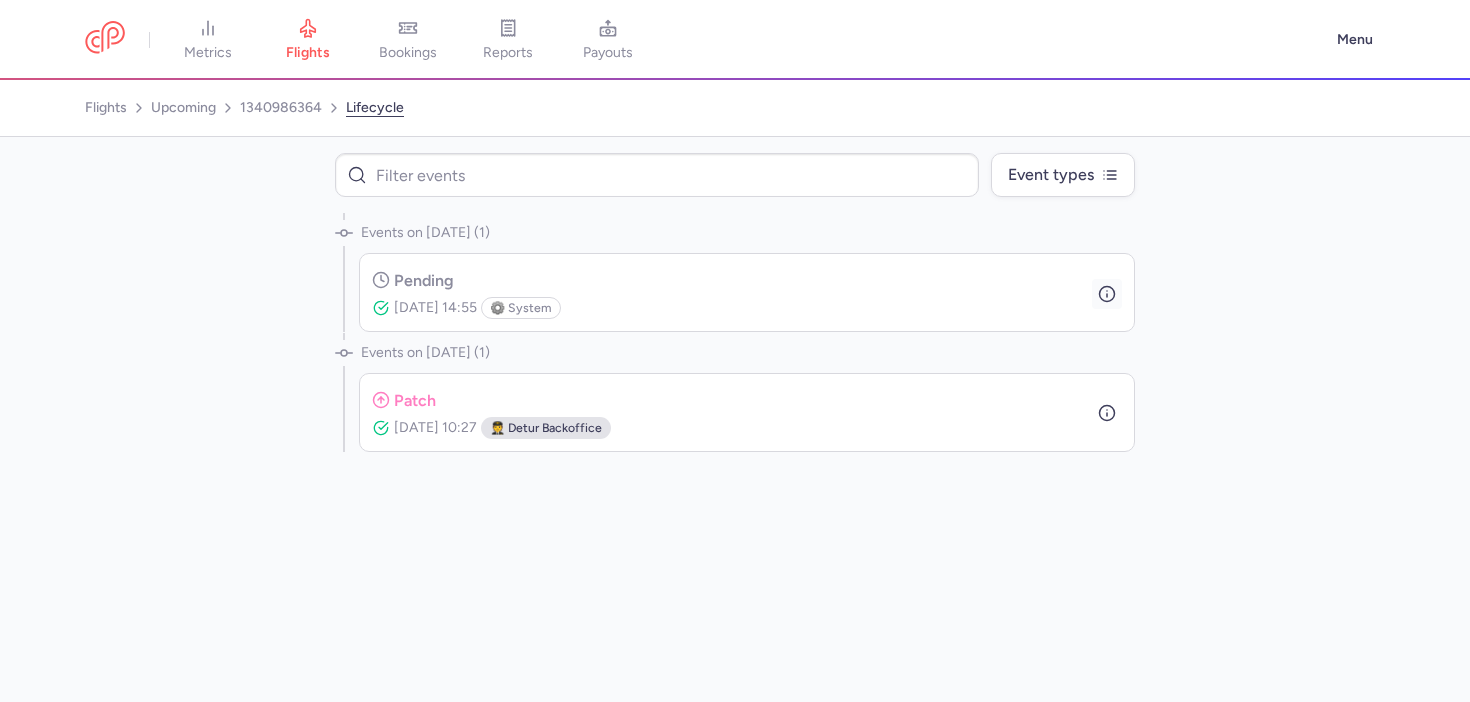 click at bounding box center (1107, 294) 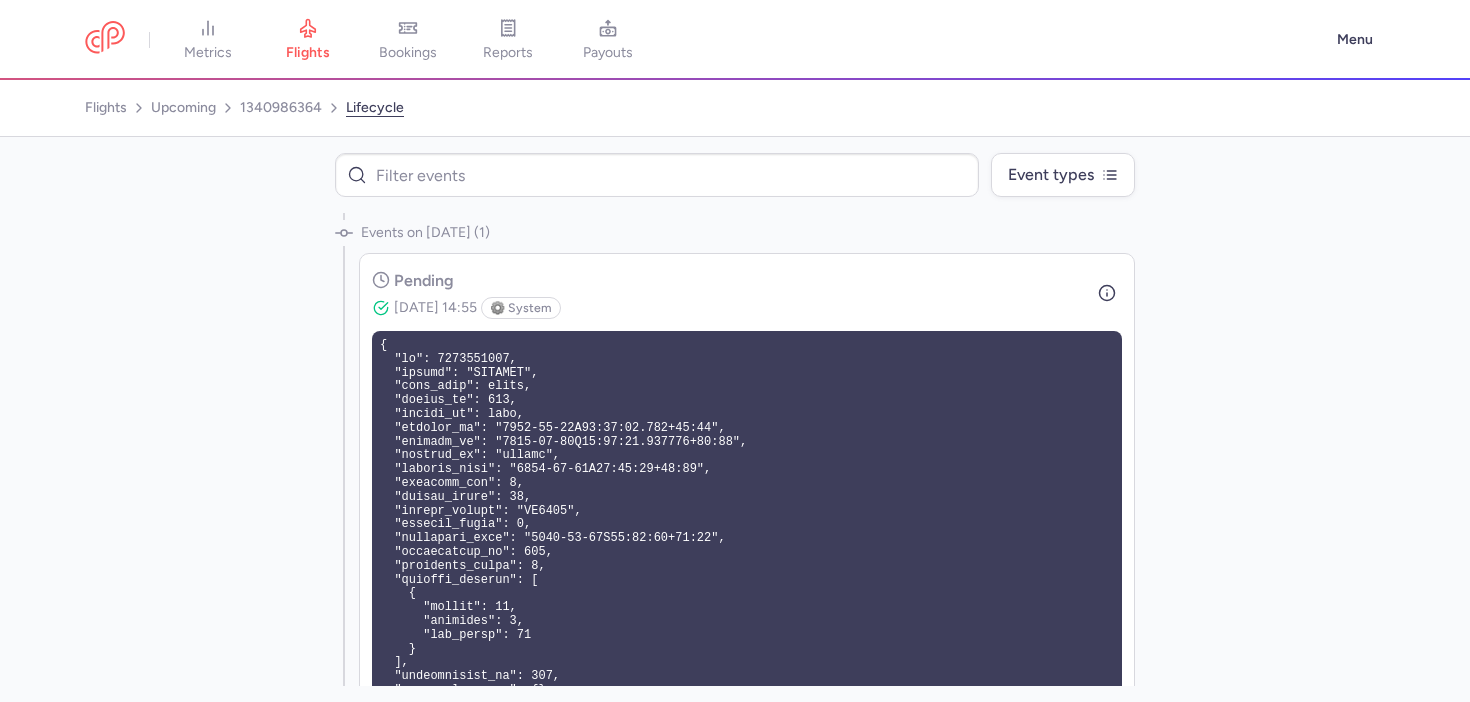 select on "days" 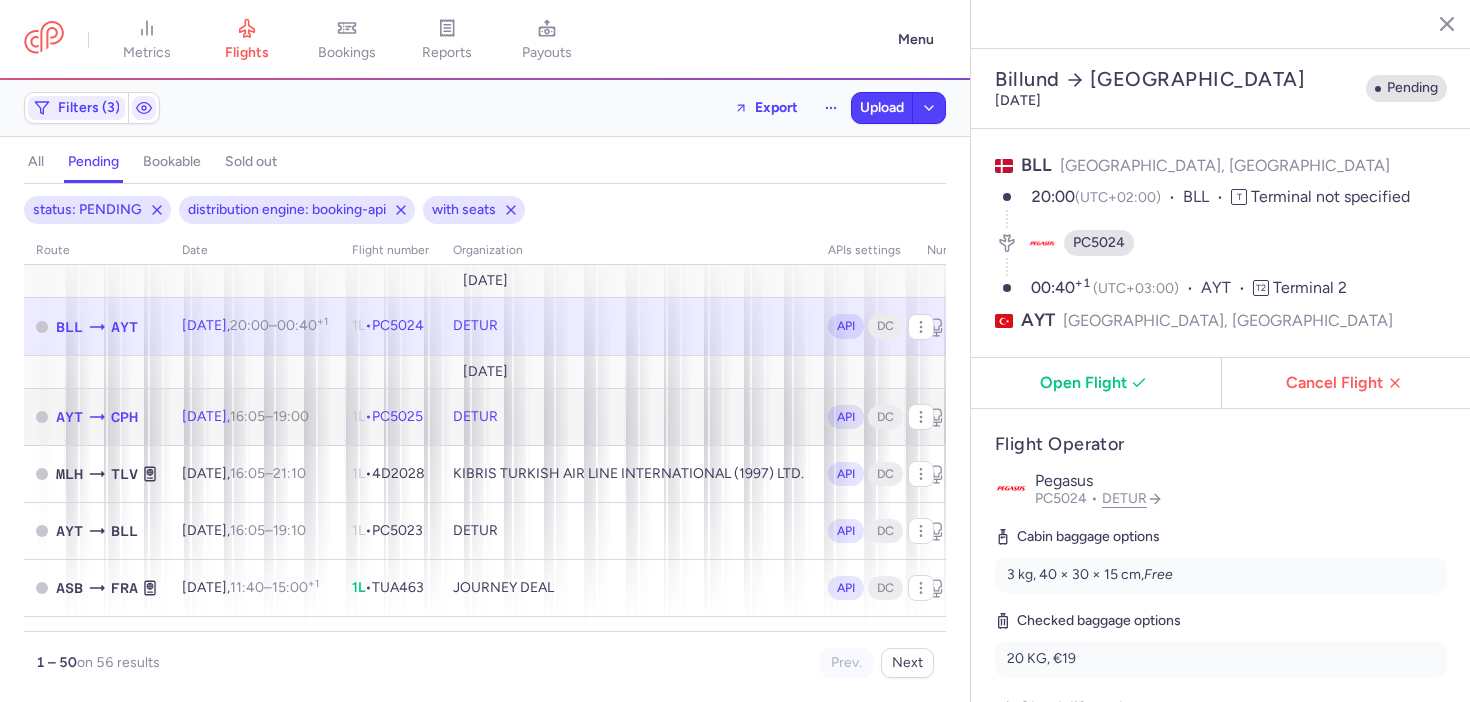 click on "1L  •   PC5025" 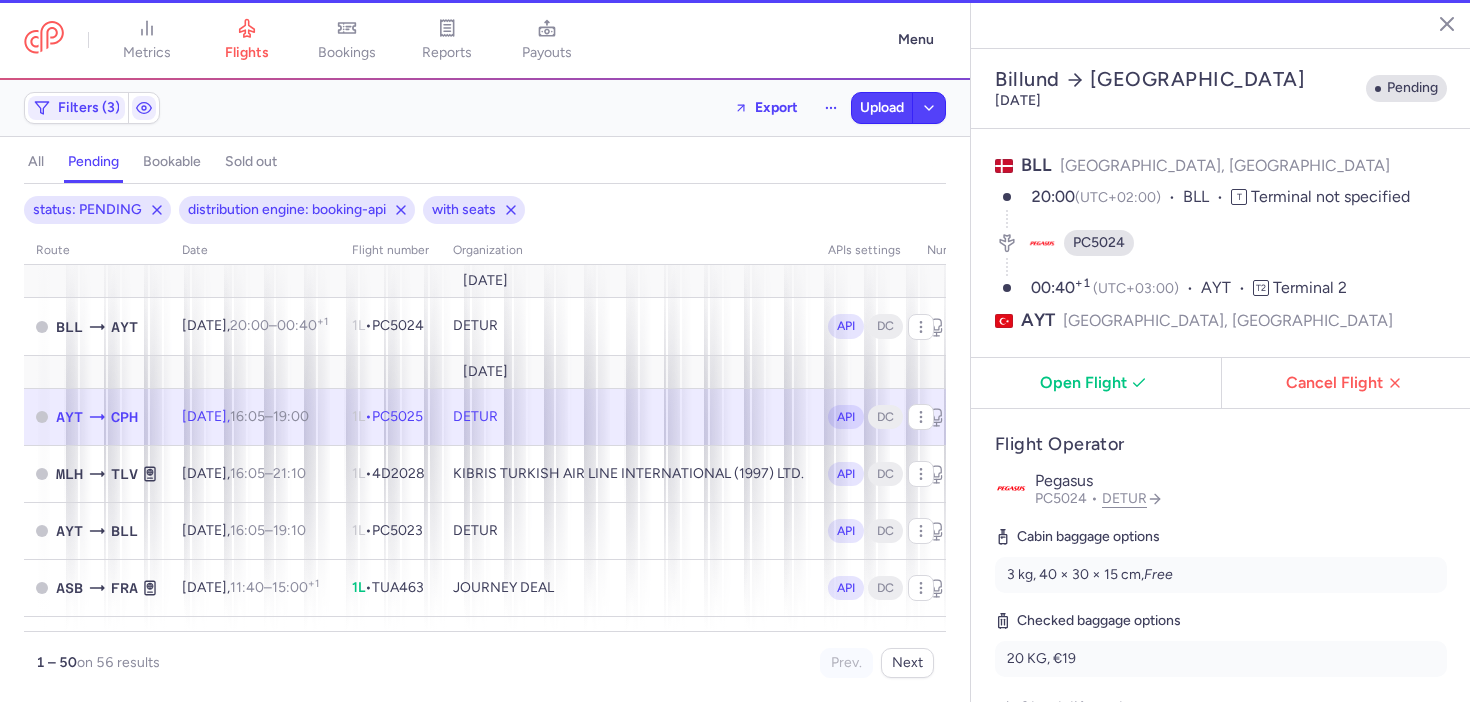 type on "1" 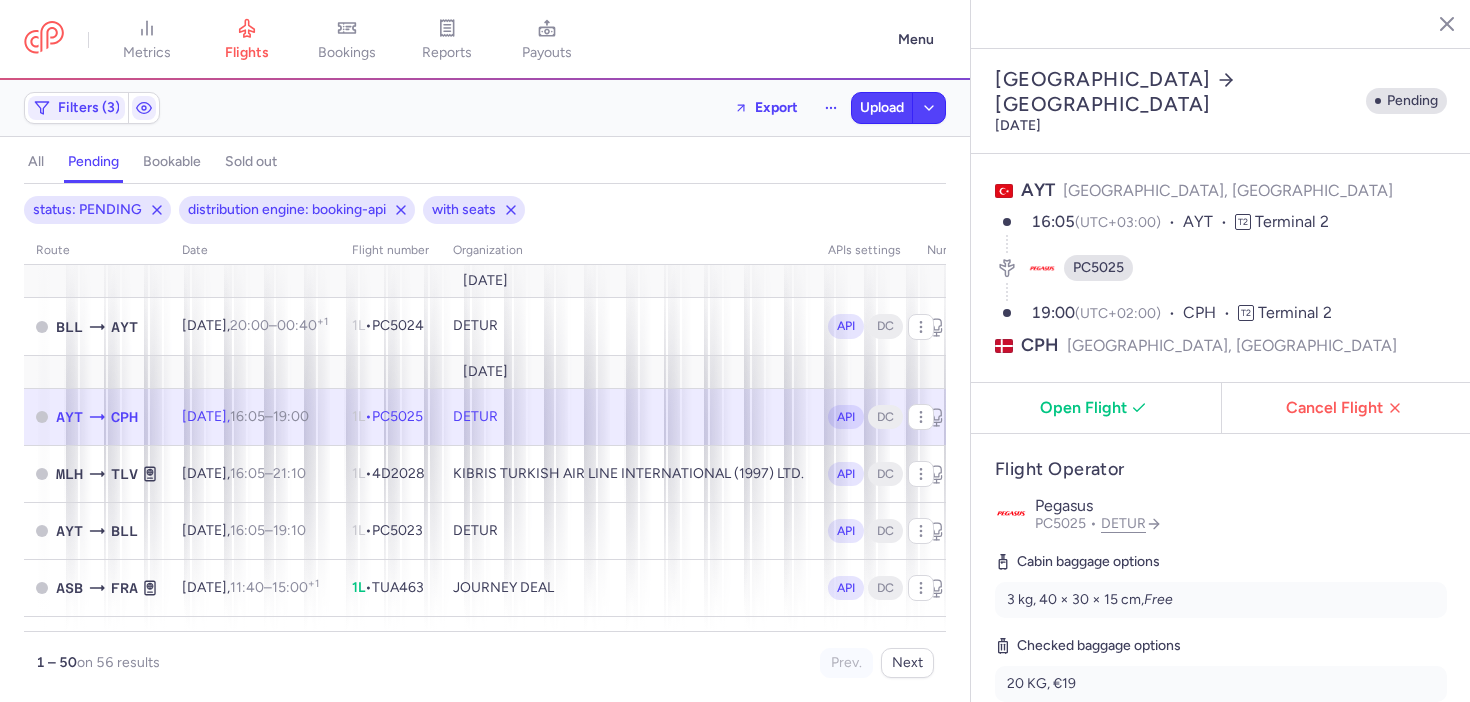 click on "Check lifecycle" at bounding box center [1066, 732] 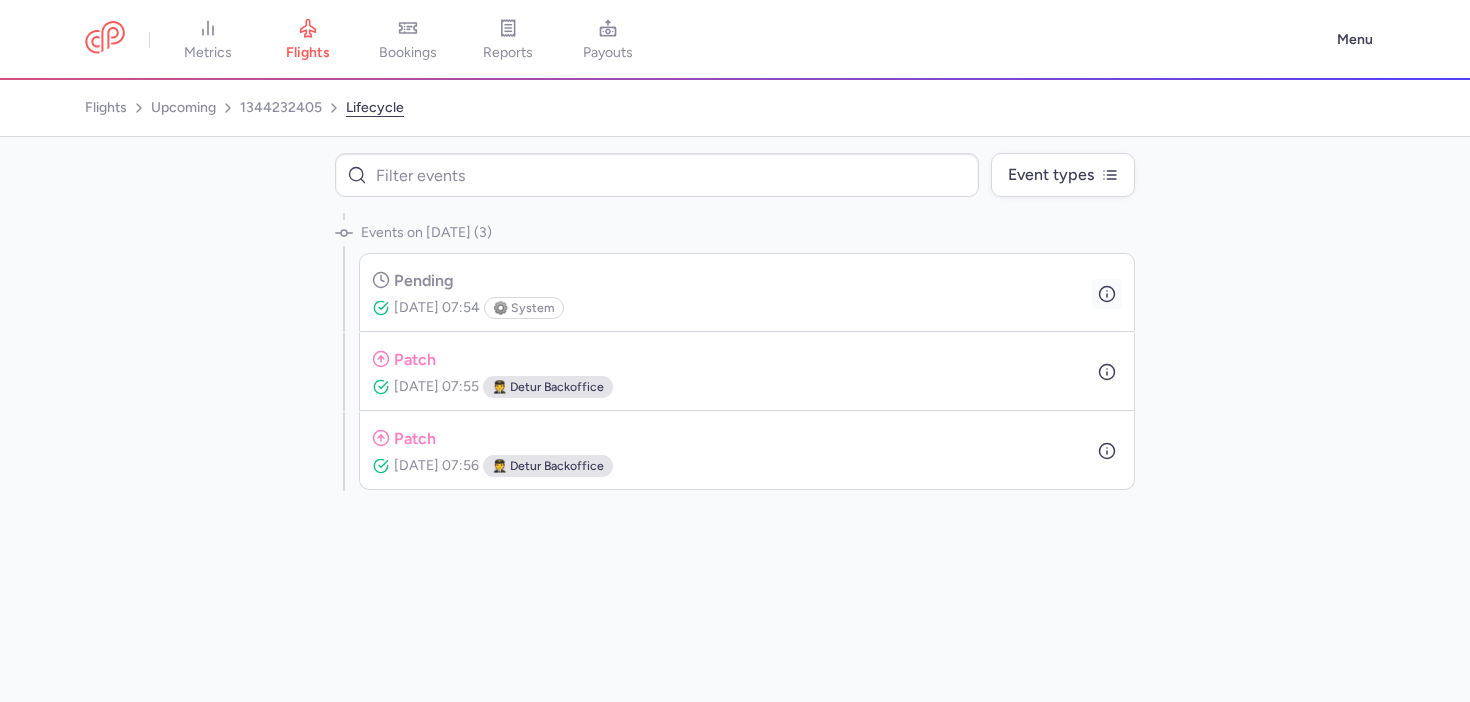 click 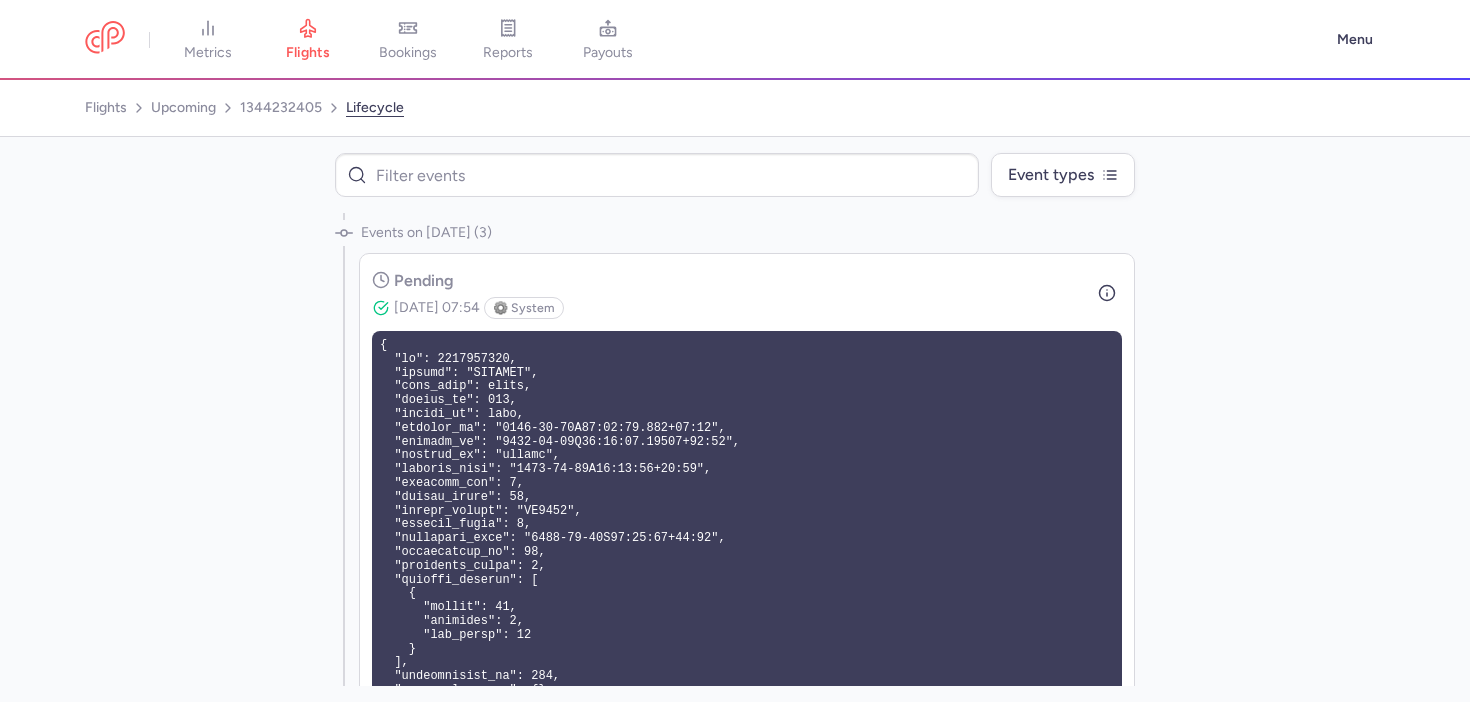 select on "days" 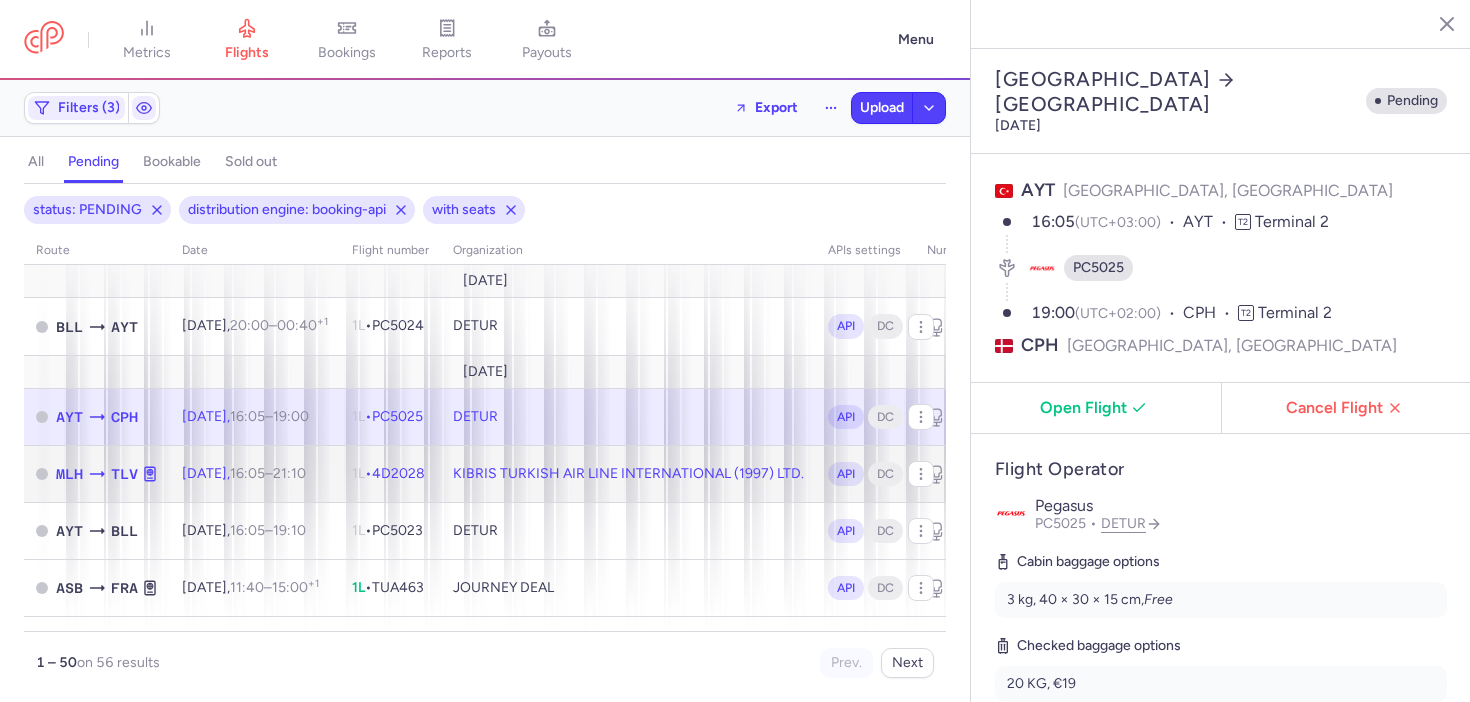 click on "1L  •   4D2028" 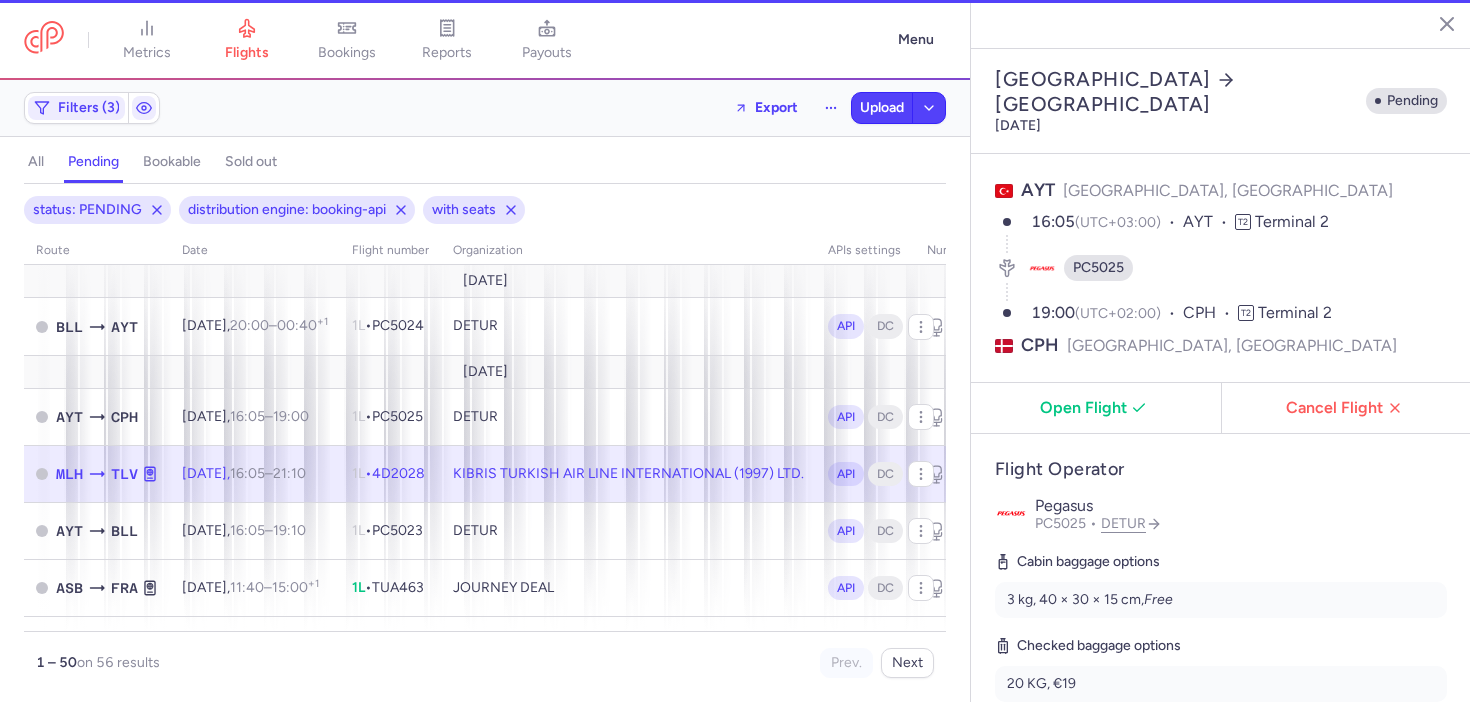type on "50" 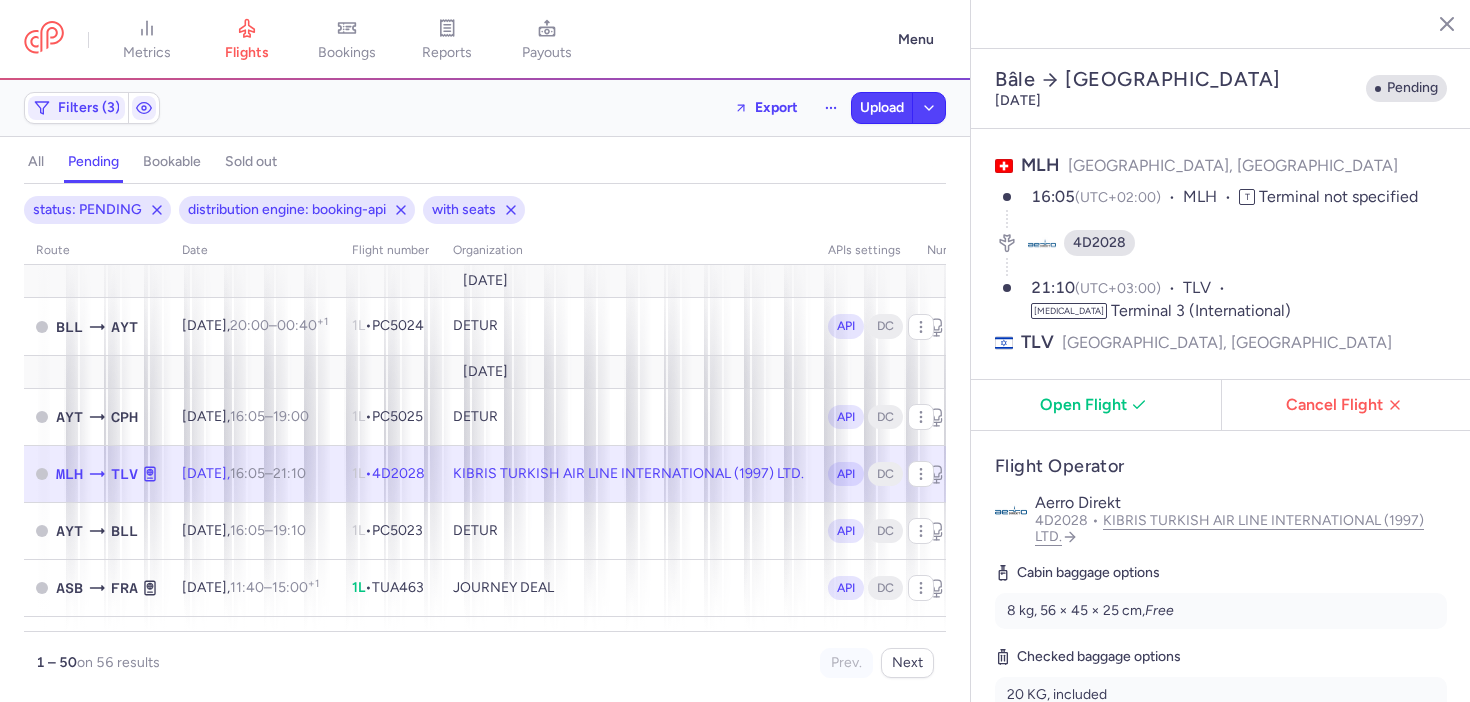 click on "Check lifecycle" at bounding box center (1066, 743) 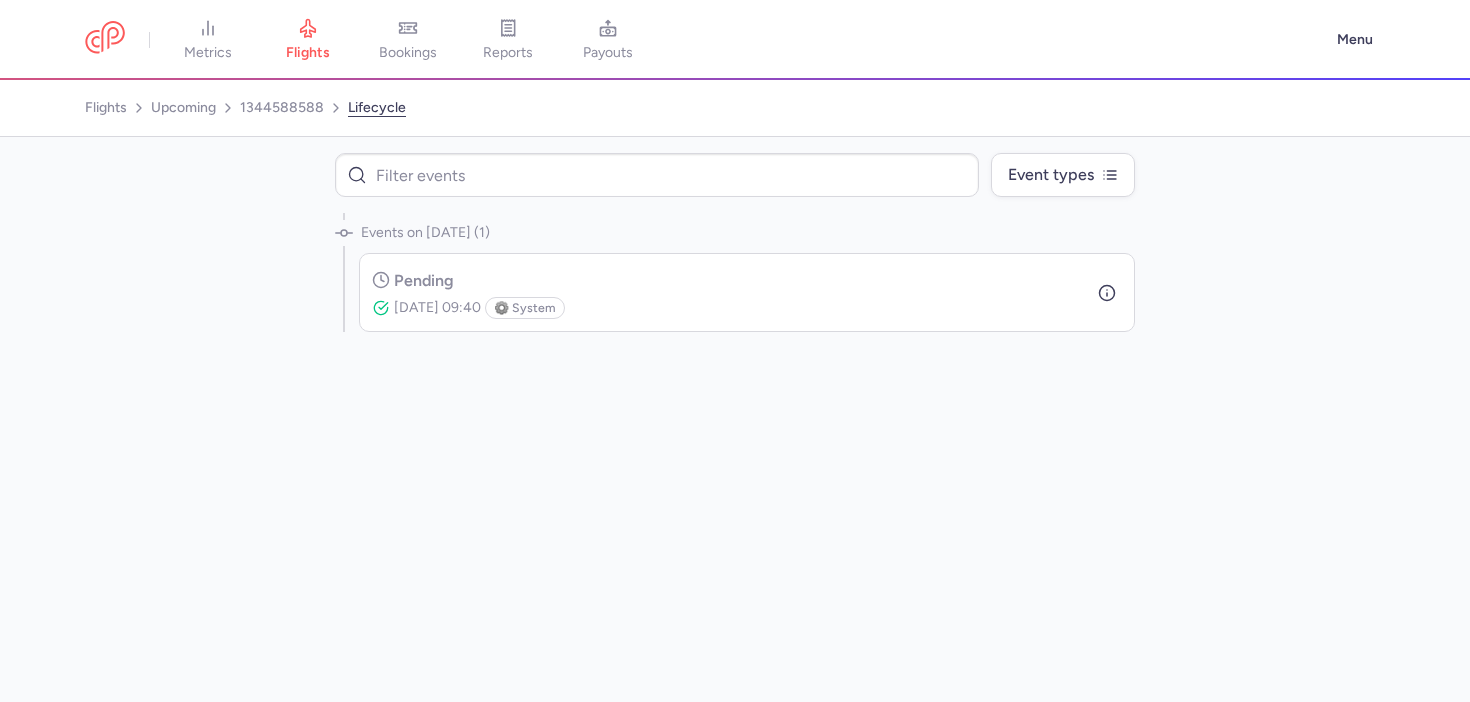 select on "days" 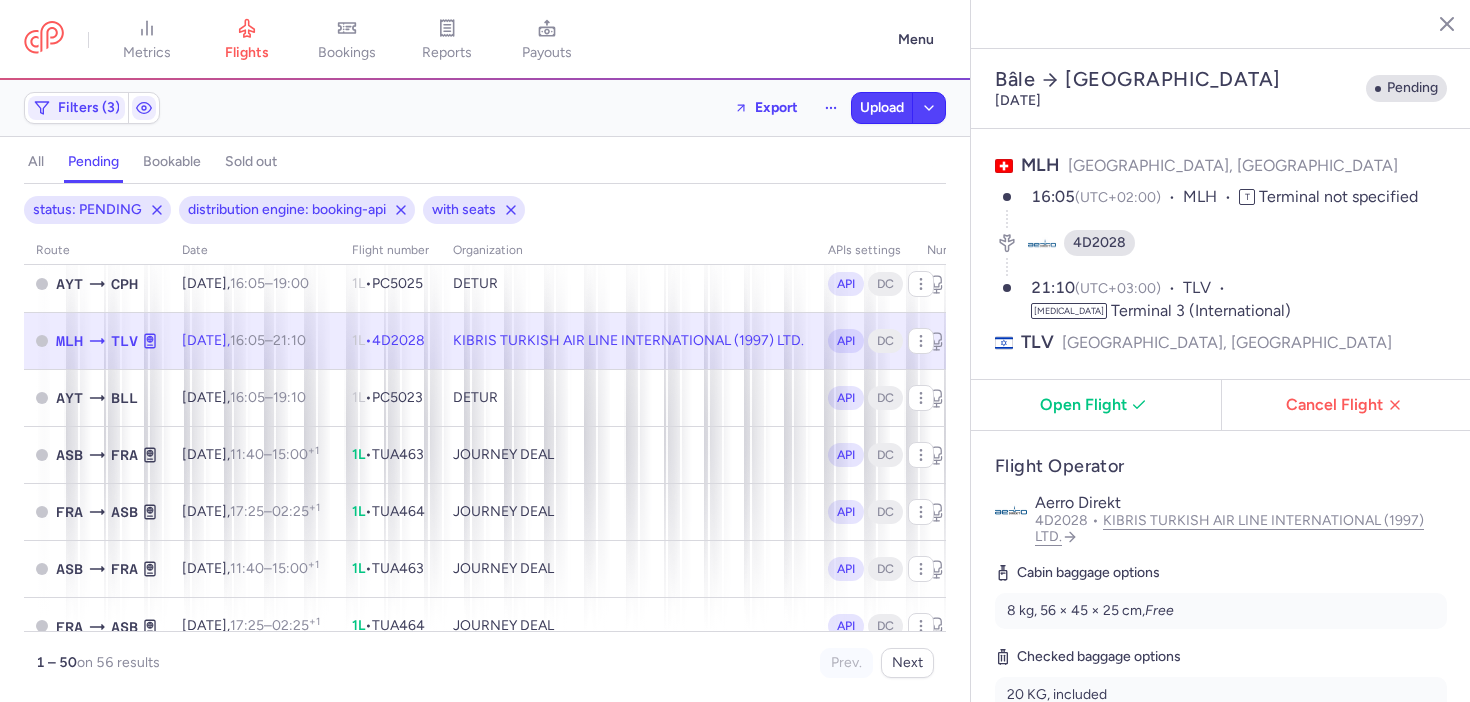 scroll, scrollTop: 161, scrollLeft: 0, axis: vertical 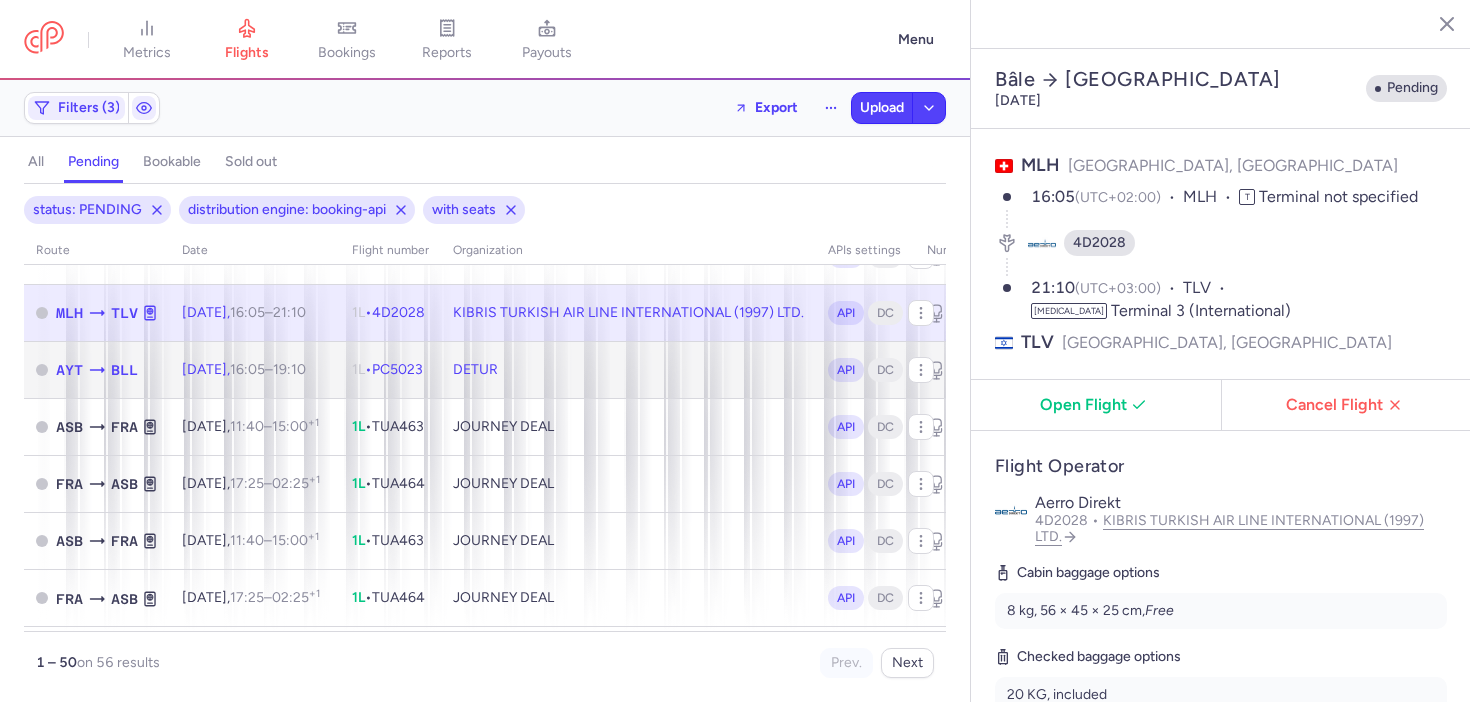 click on "DETUR" 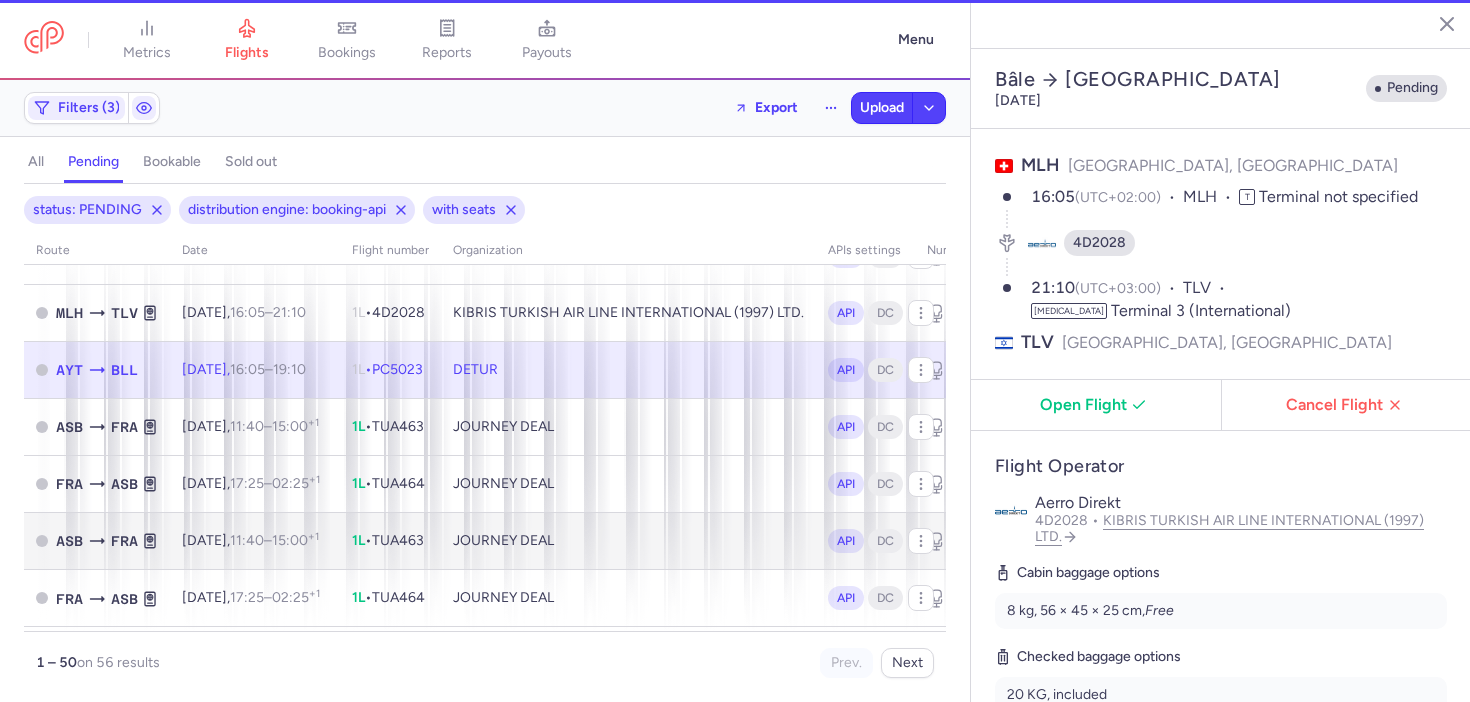 type on "4" 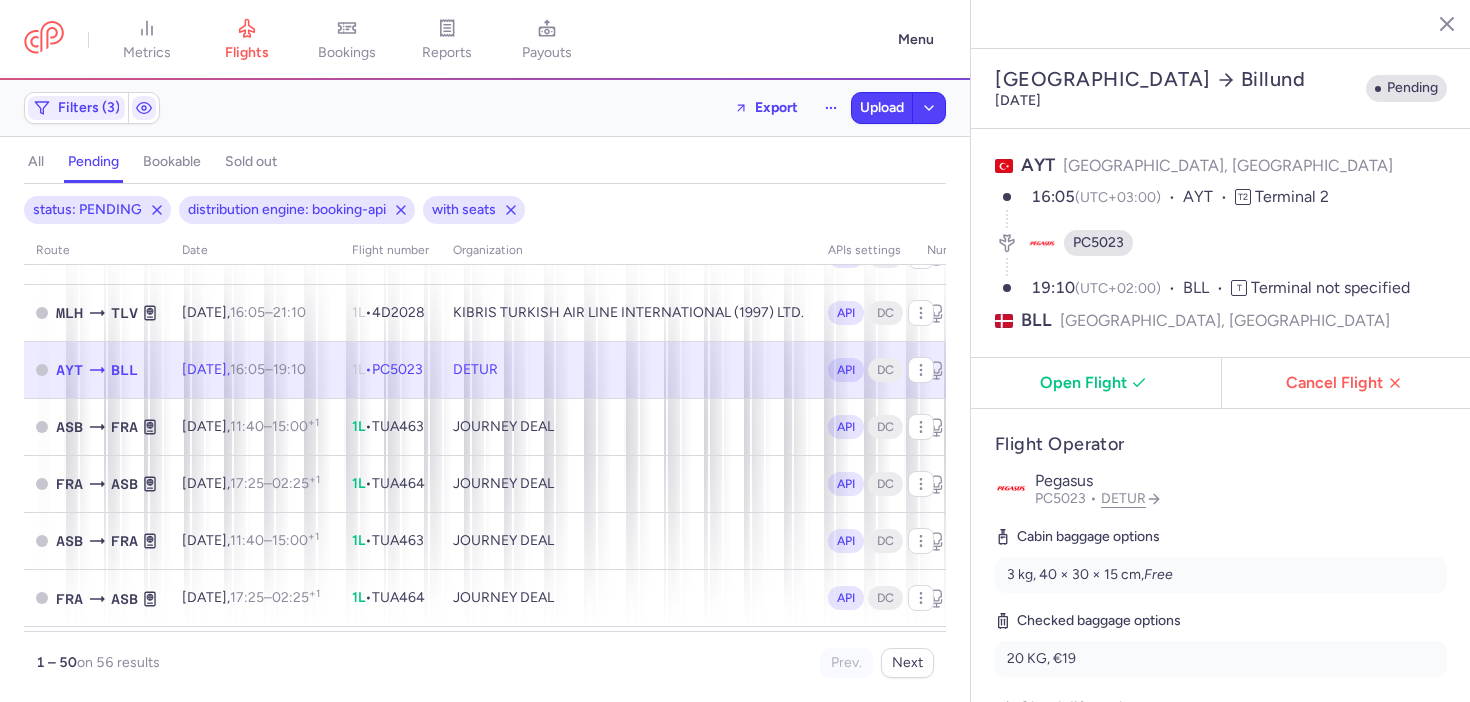 click on "Check lifecycle" at bounding box center [1066, 707] 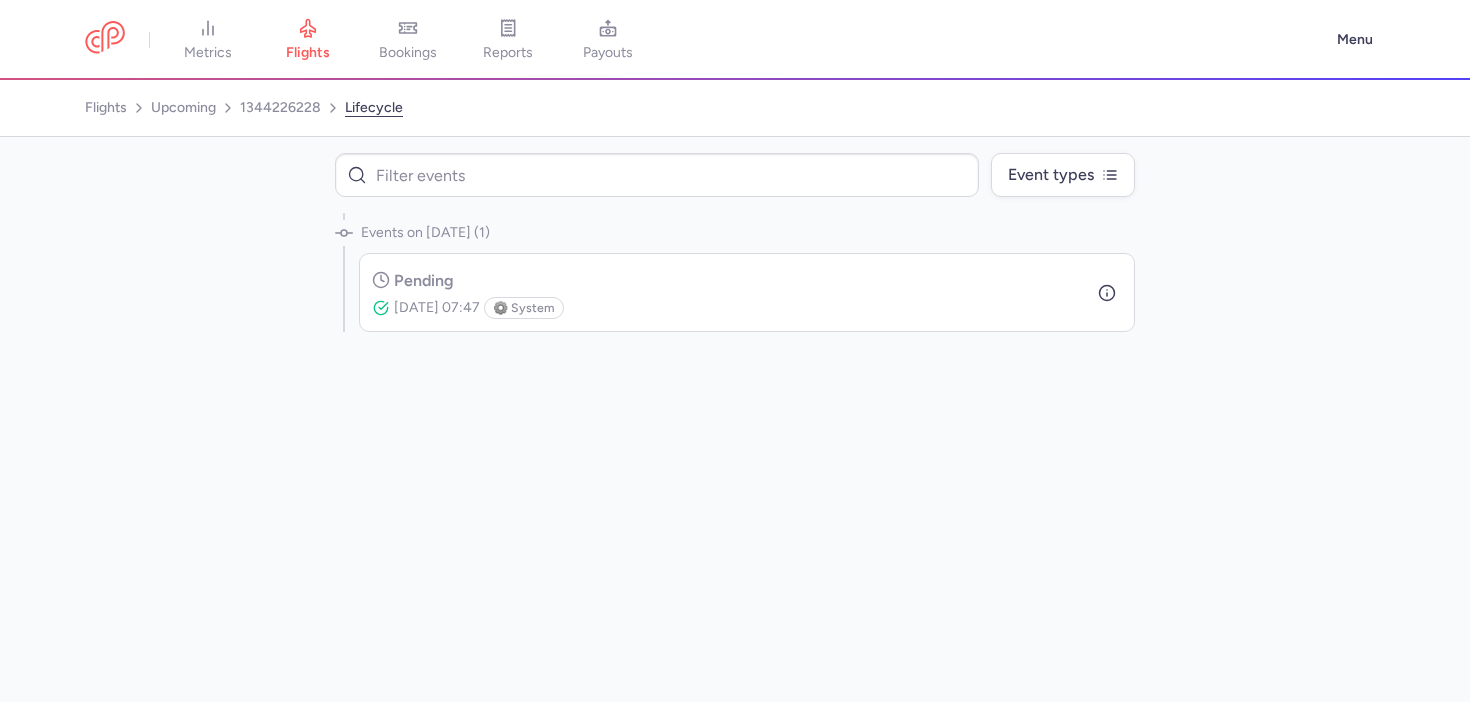select on "days" 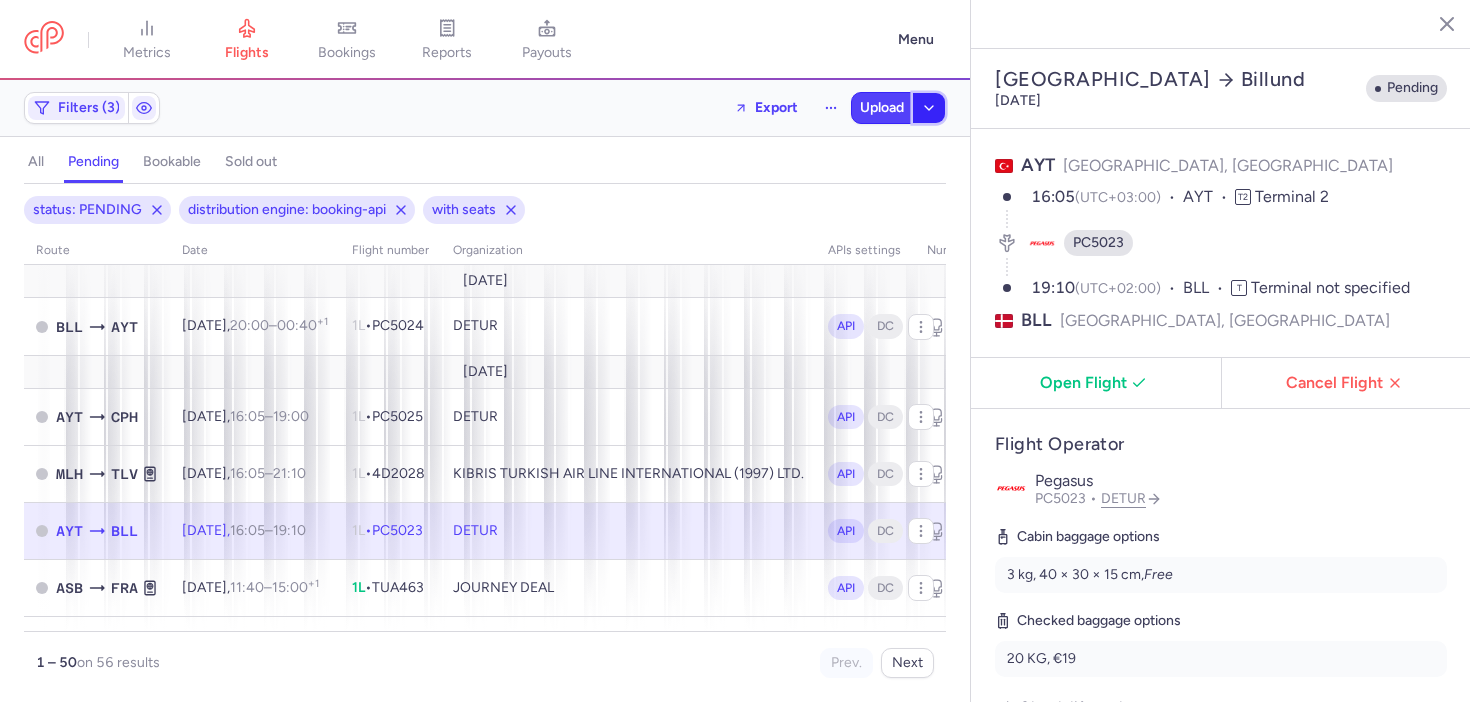 click 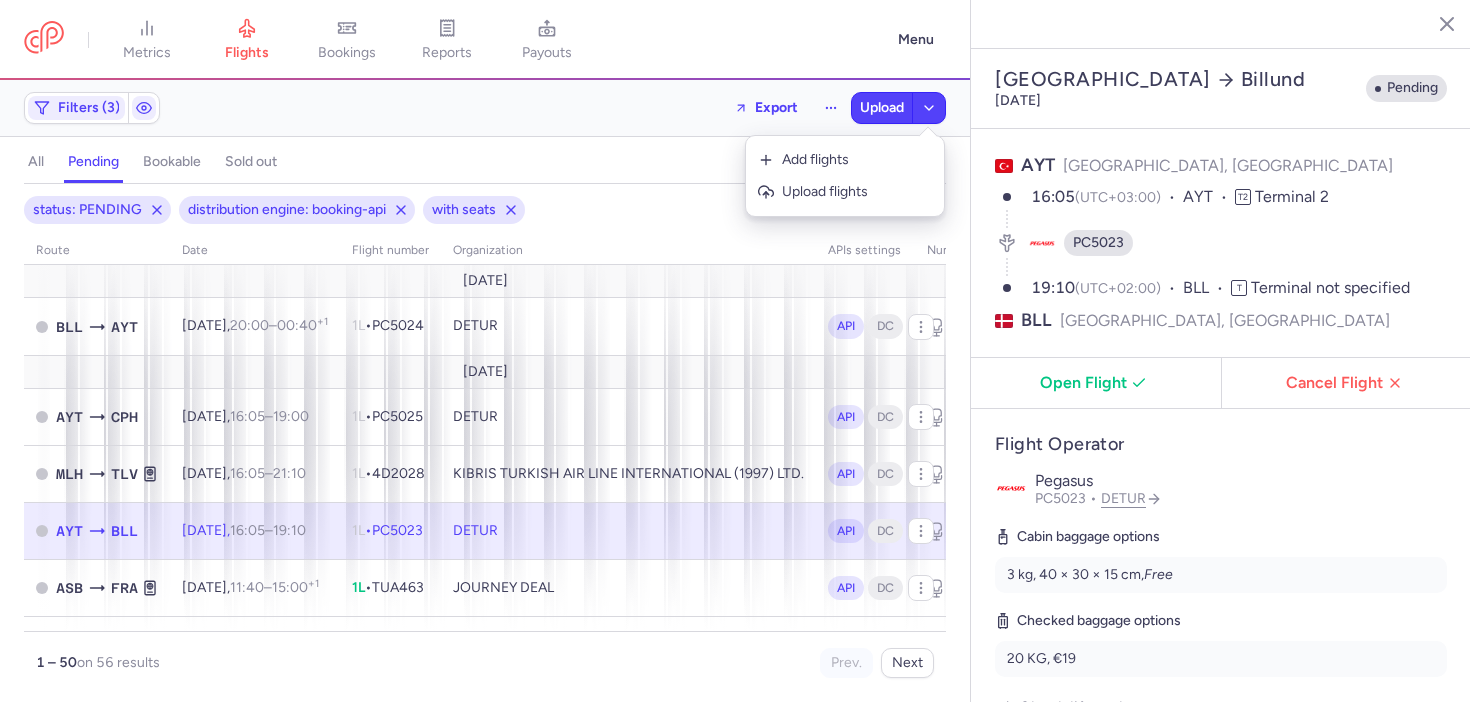 click on "Filters (3)  Export  Upload all pending bookable sold out 3 status: PENDING distribution engine: booking-api with seats route date Flight number organization APIs settings number of seats Ticket price [DATE]  BLL  AYT [DATE]  20:00  –  00:40  +1 1L  •   PC5024  DETUR API DC 4 0 4 €99.00 [DATE]  AYT  CPH [DATE]  16:05  –  19:00  +0 1L  •   PC5025  DETUR API DC 4 0 4 €299.00  MLH  TLV [DATE]  16:05  –  21:10  +0 1L  •   4D2028  KIBRIS TURKISH AIR LINE INTERNATIONAL (1997) LTD. API DC 50 0 50 €225.00  AYT  BLL [DATE]  16:05  –  19:10  +0 1L  •   PC5023  DETUR API DC 4 0 4 €249.00  ASB  FRA [DATE]  11:40  –  15:00  +1 1L  •   TUA463  JOURNEY DEAL API DC 1 0 1 €800.00  FRA  ASB [DATE]  17:25  –  02:25  +1 1L  •   TUA464  JOURNEY DEAL API DC 2 0 2 €500.00  ASB  FRA [DATE]  11:40  –  15:00  +1 1L  •   TUA463  JOURNEY DEAL API DC 2 0 2 €315.00  FRA  ASB [DATE]  17:25  –  02:25  +1 1L  •   TUA464  JOURNEY DEAL API DC 2 0 2 +1" at bounding box center [485, 391] 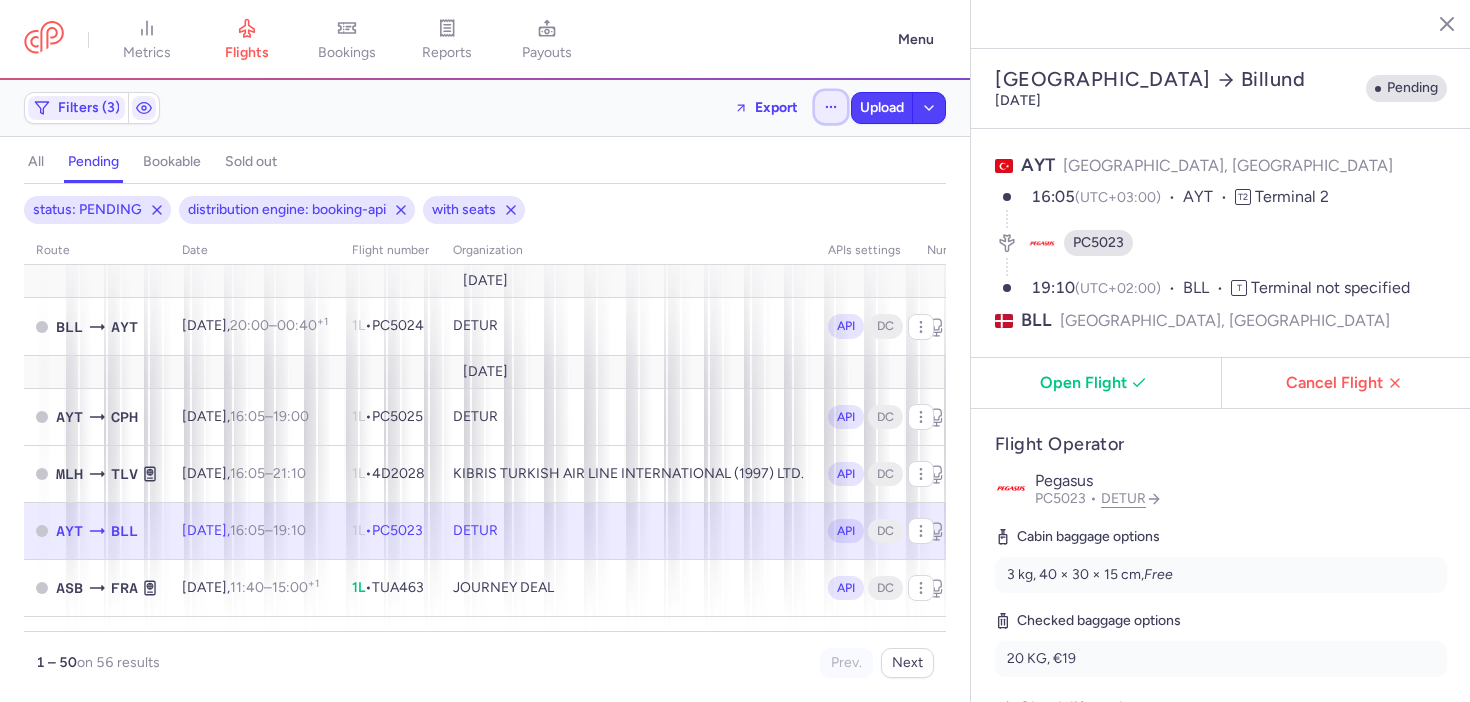 click at bounding box center [831, 107] 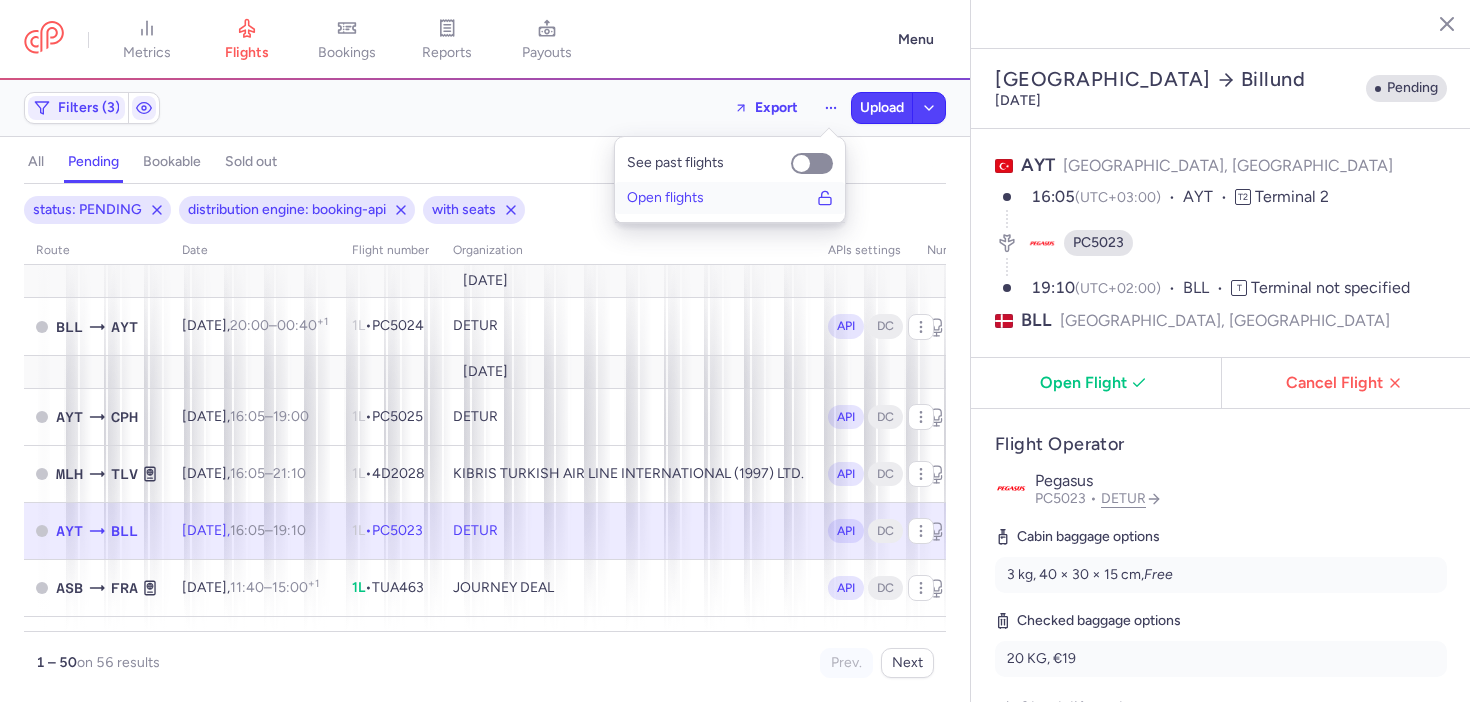 click on "Open flights" at bounding box center [730, 198] 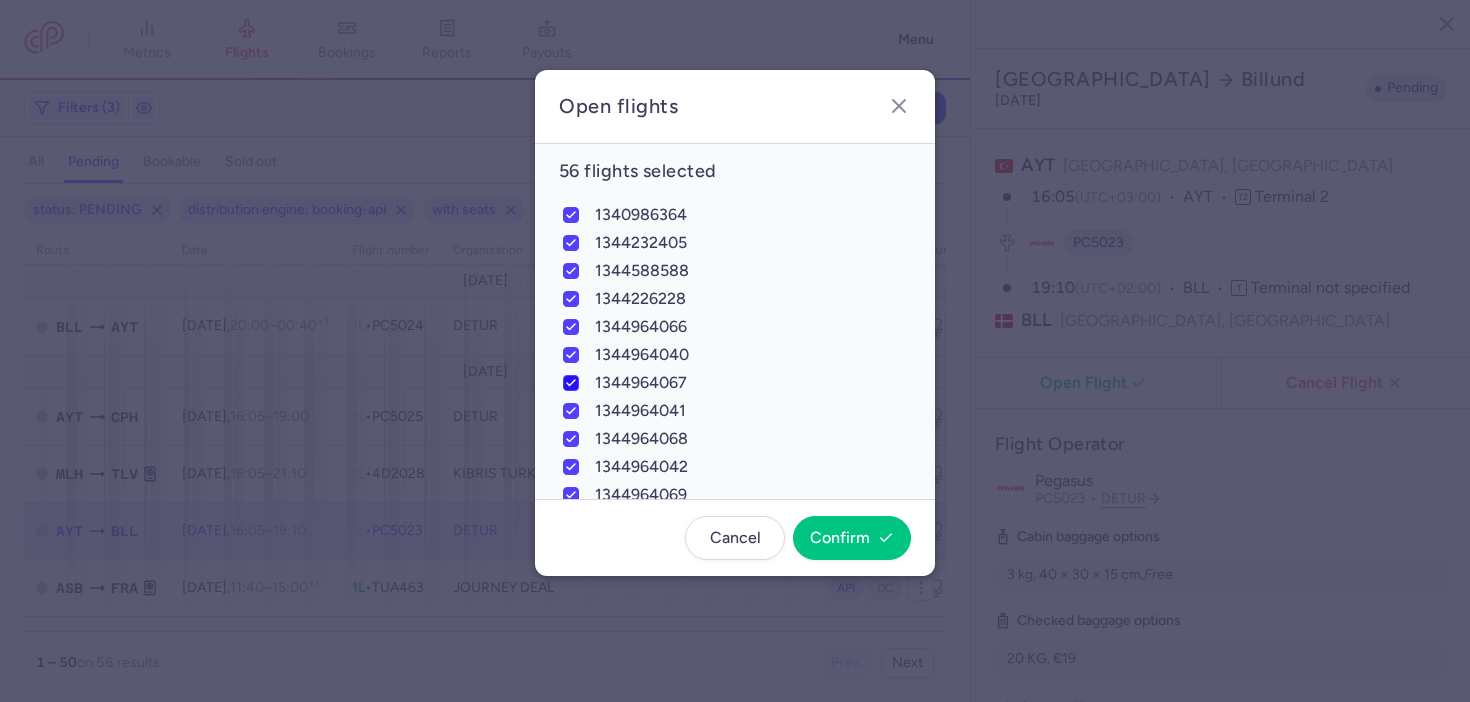 checkbox on "true" 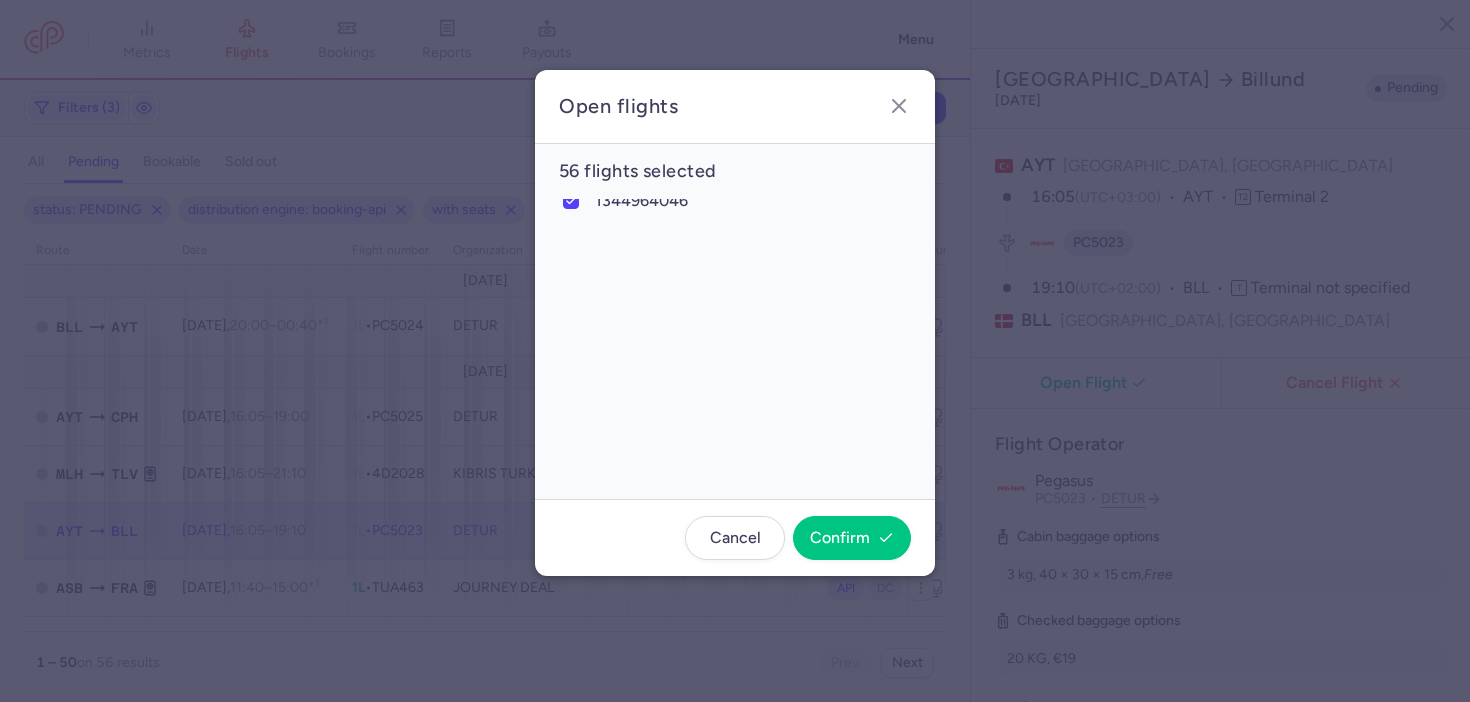 checkbox on "true" 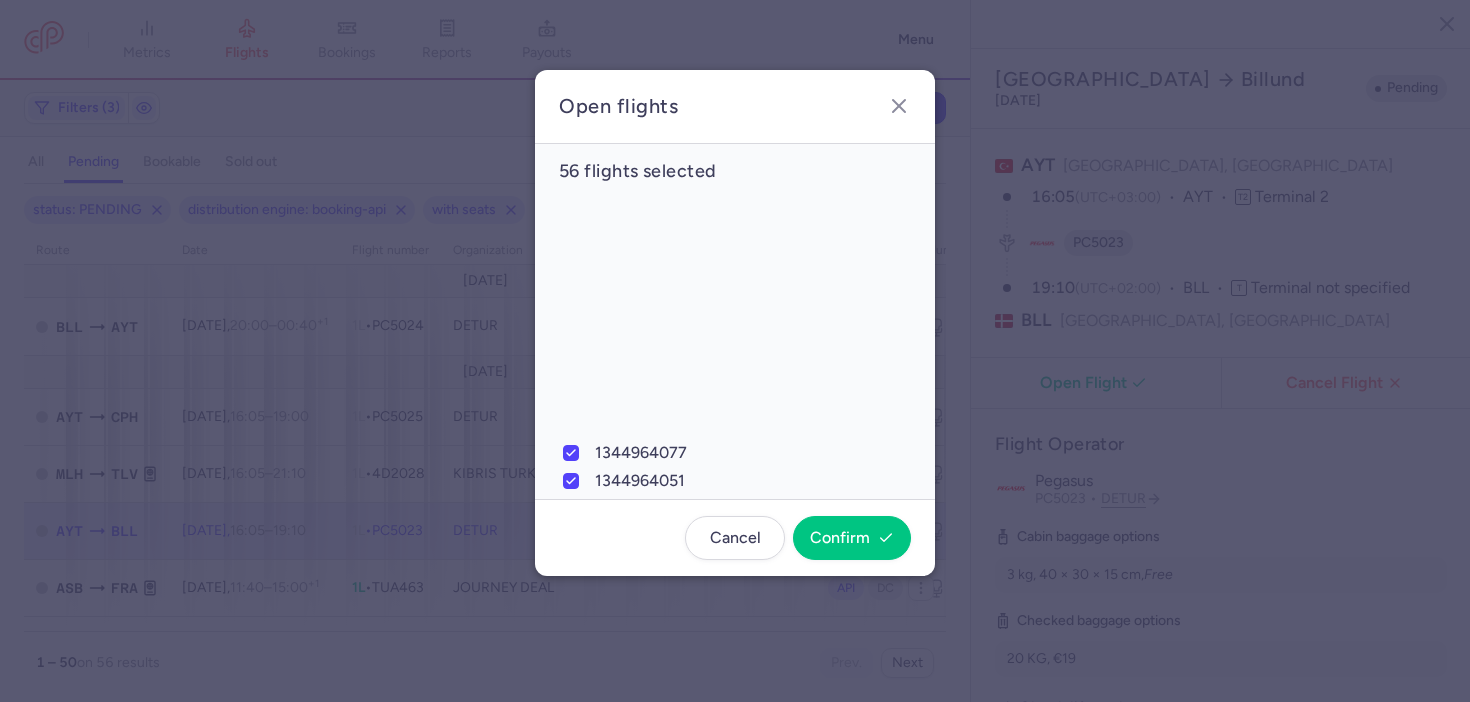 checkbox on "true" 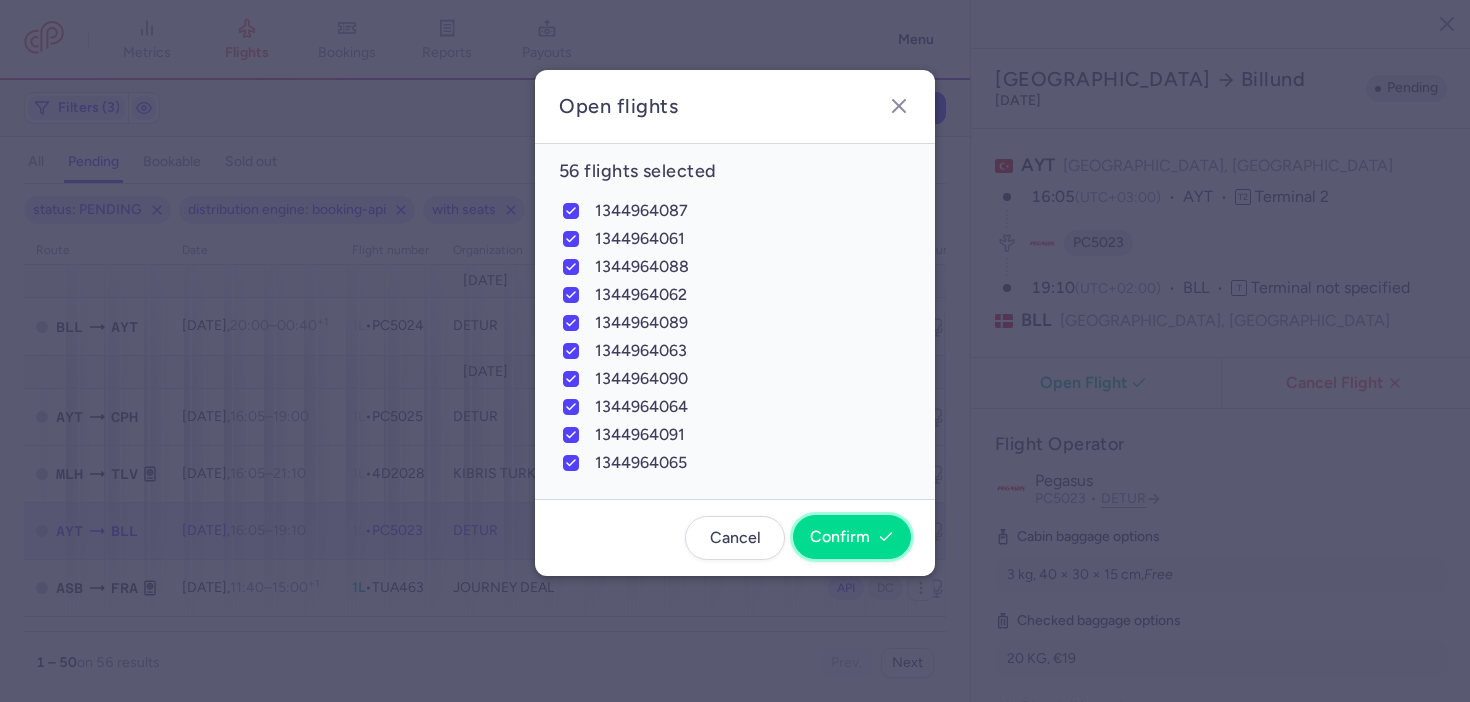 click on "Confirm" at bounding box center [840, 537] 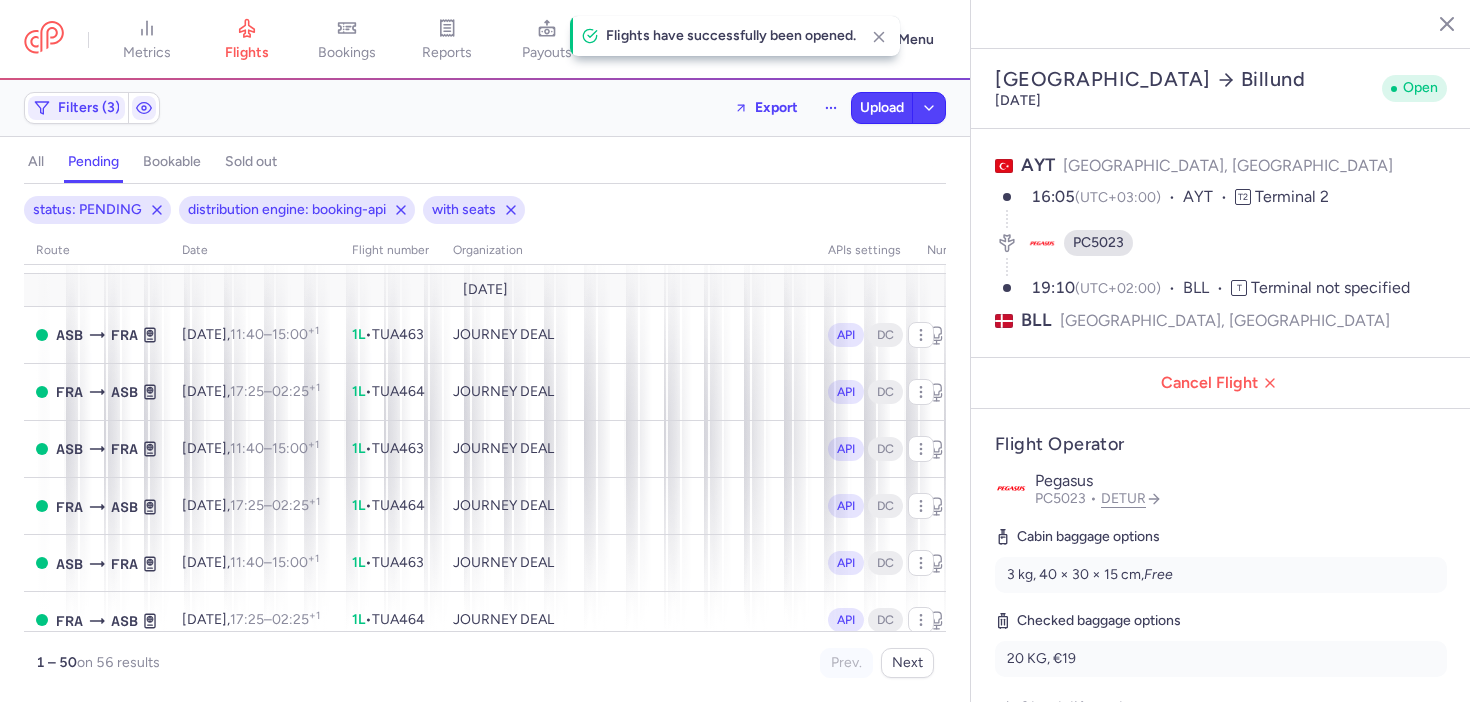 scroll, scrollTop: 2420, scrollLeft: 0, axis: vertical 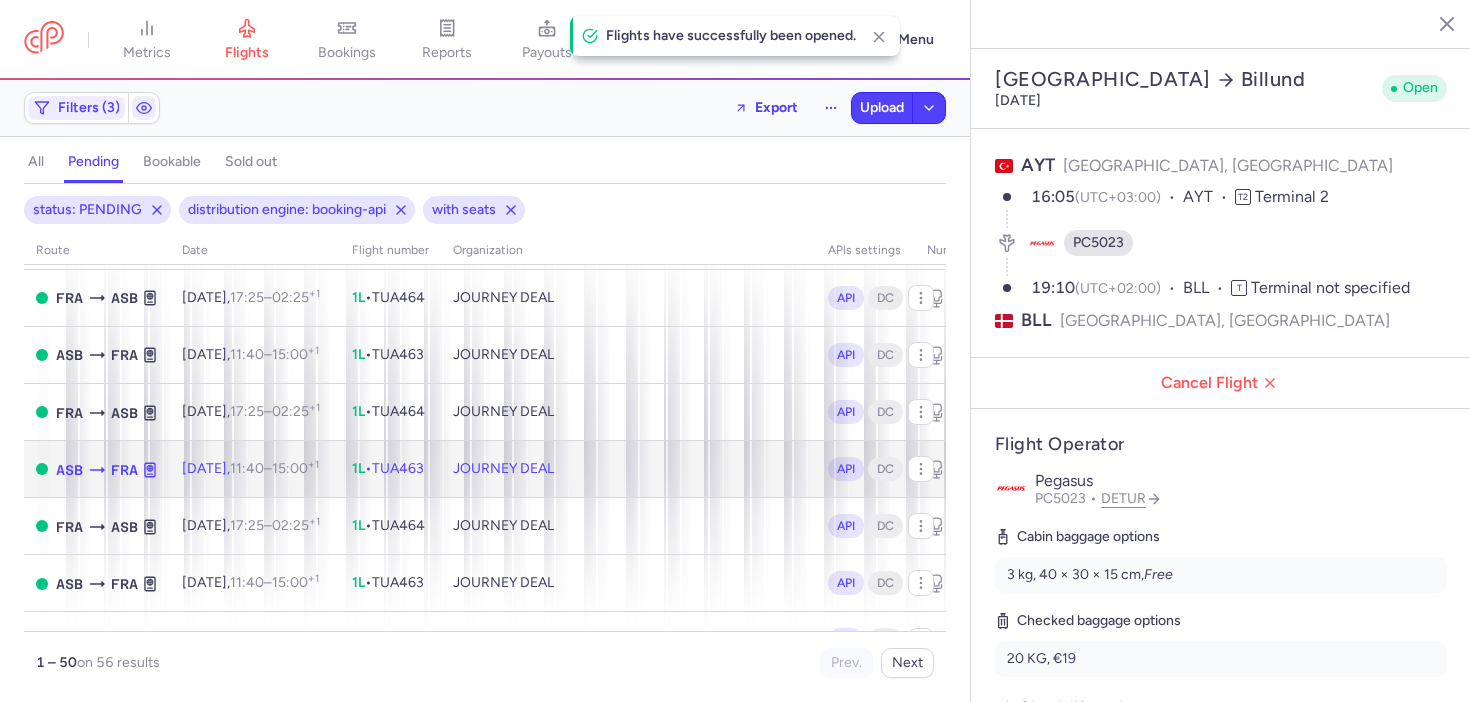 click on "JOURNEY DEAL" 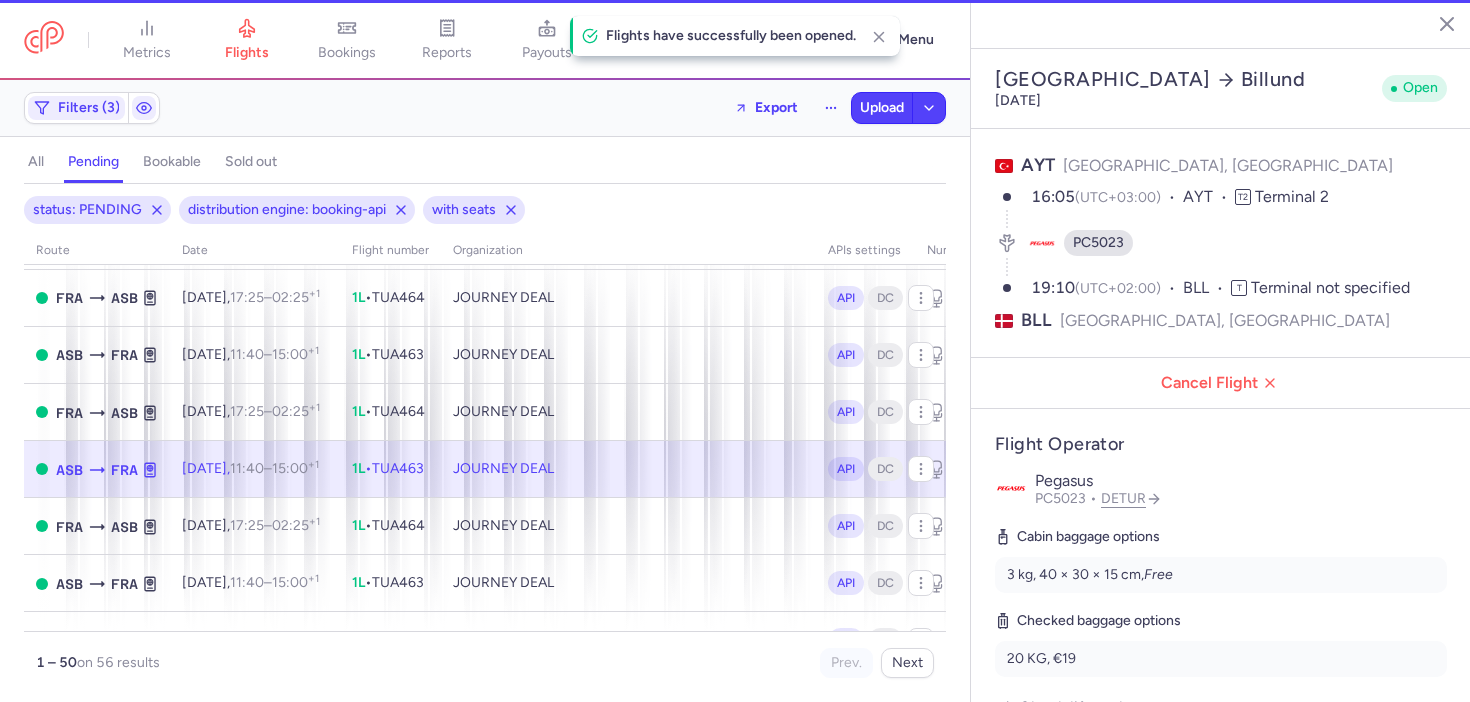 type on "2" 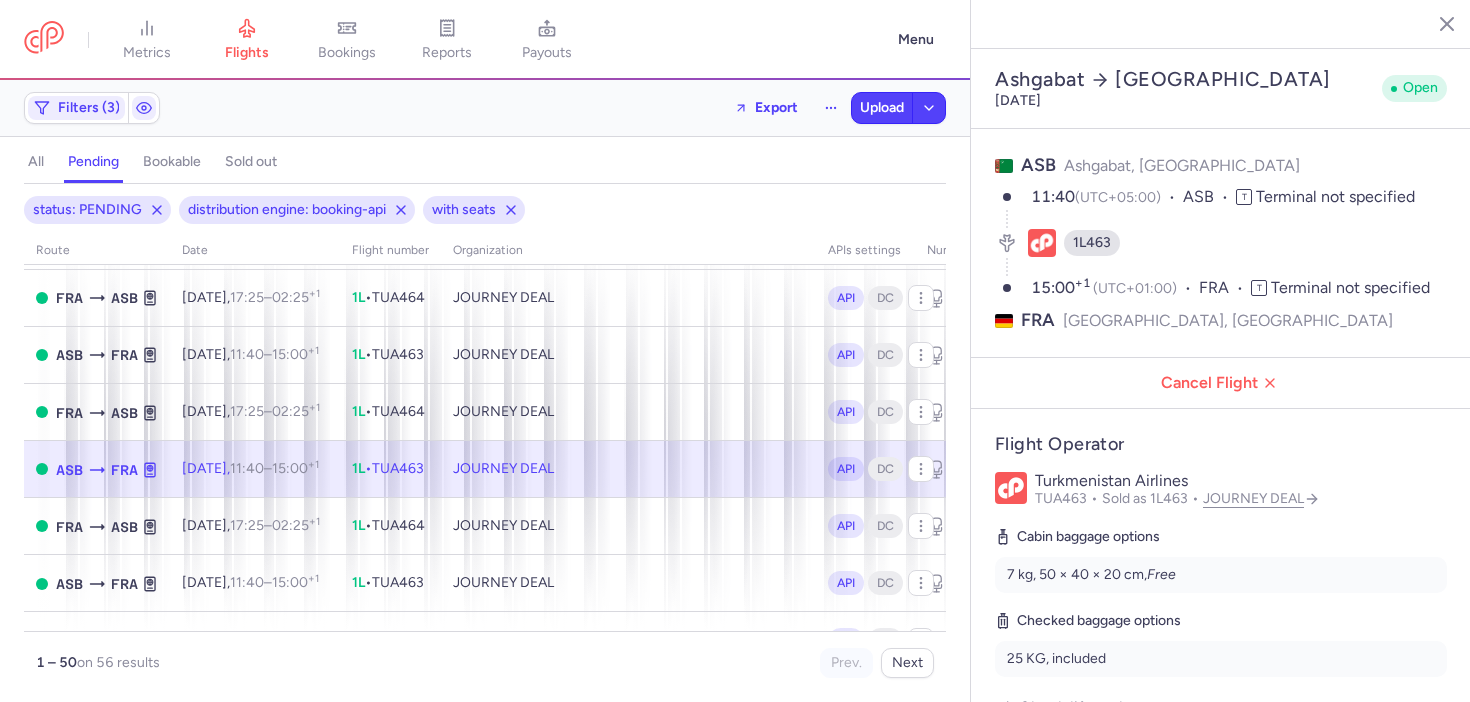 scroll, scrollTop: 2727, scrollLeft: 0, axis: vertical 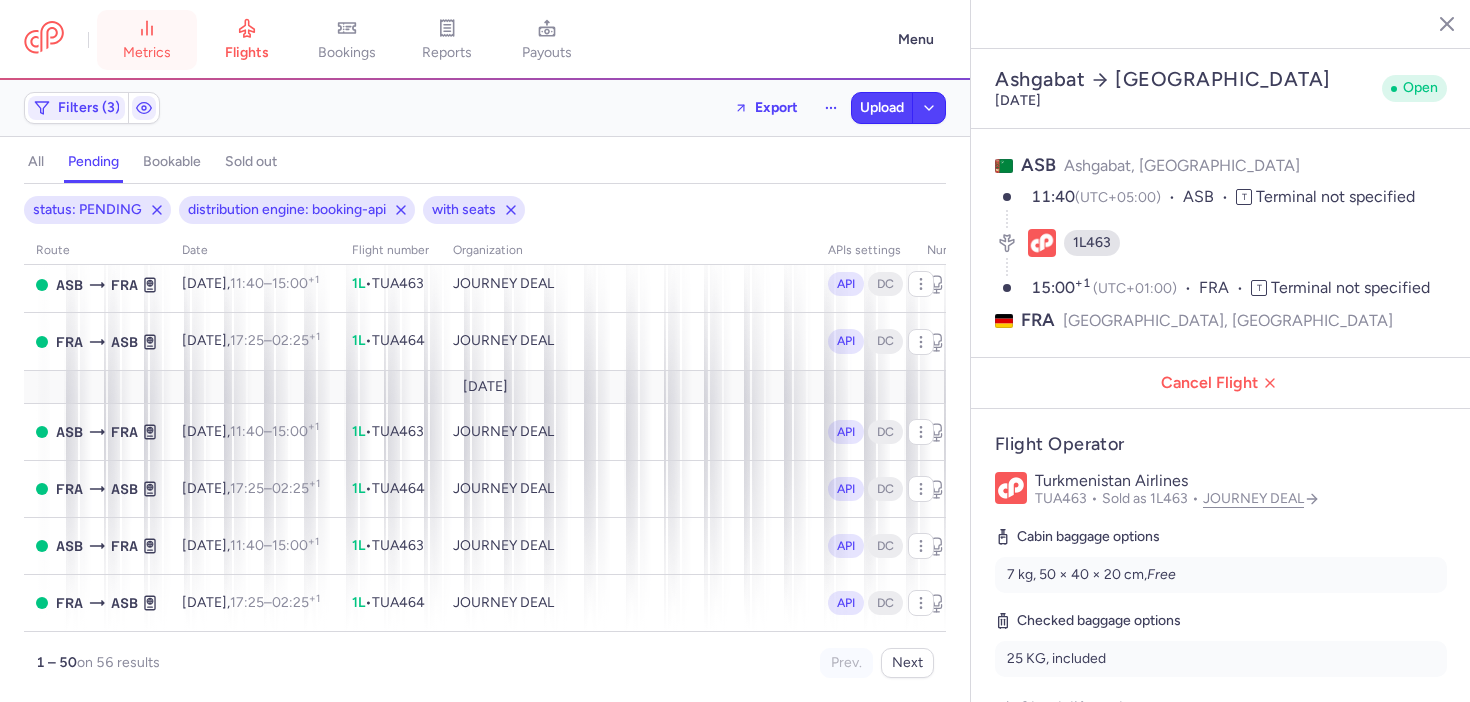 click on "metrics" at bounding box center (147, 40) 